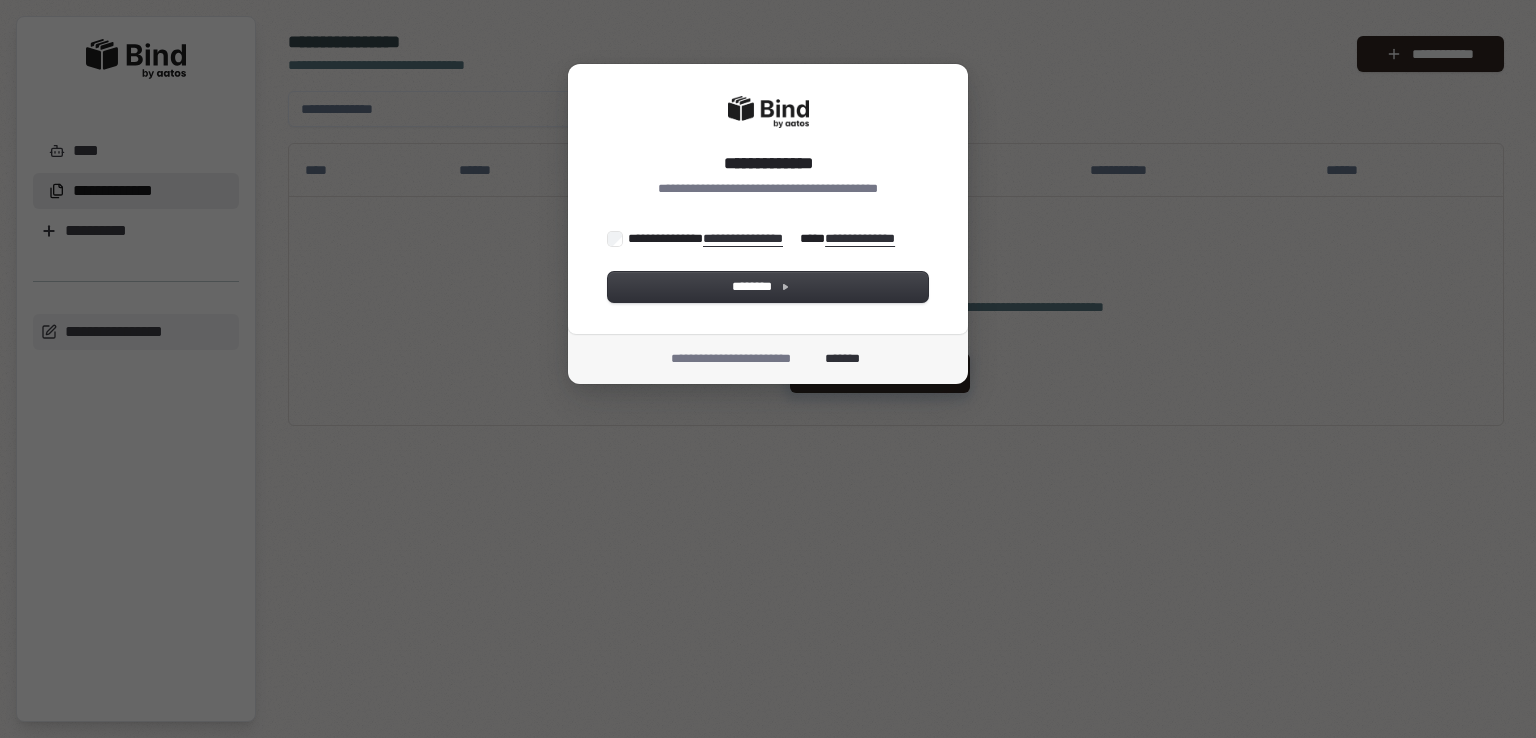 scroll, scrollTop: 0, scrollLeft: 0, axis: both 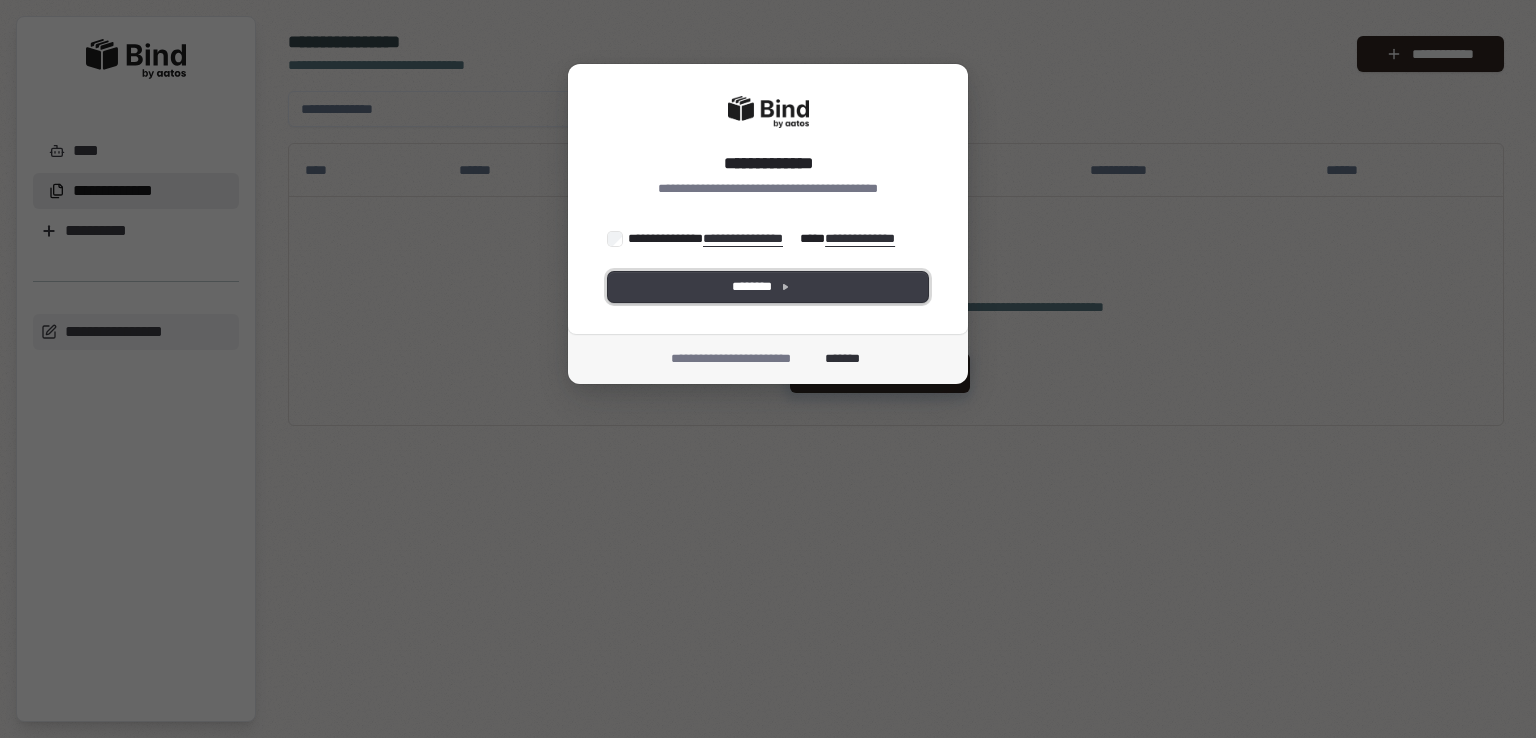 click on "********" at bounding box center [768, 287] 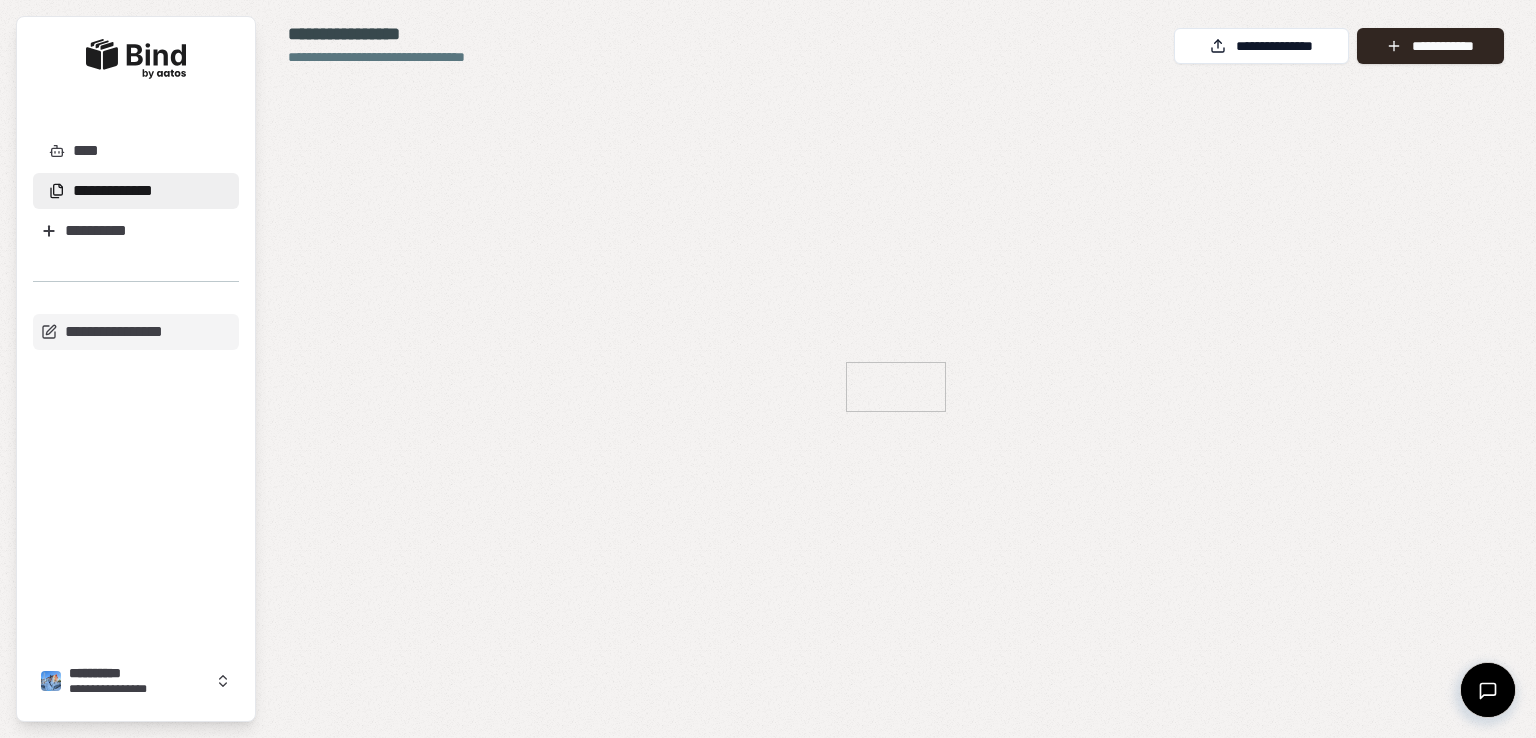 scroll, scrollTop: 0, scrollLeft: 0, axis: both 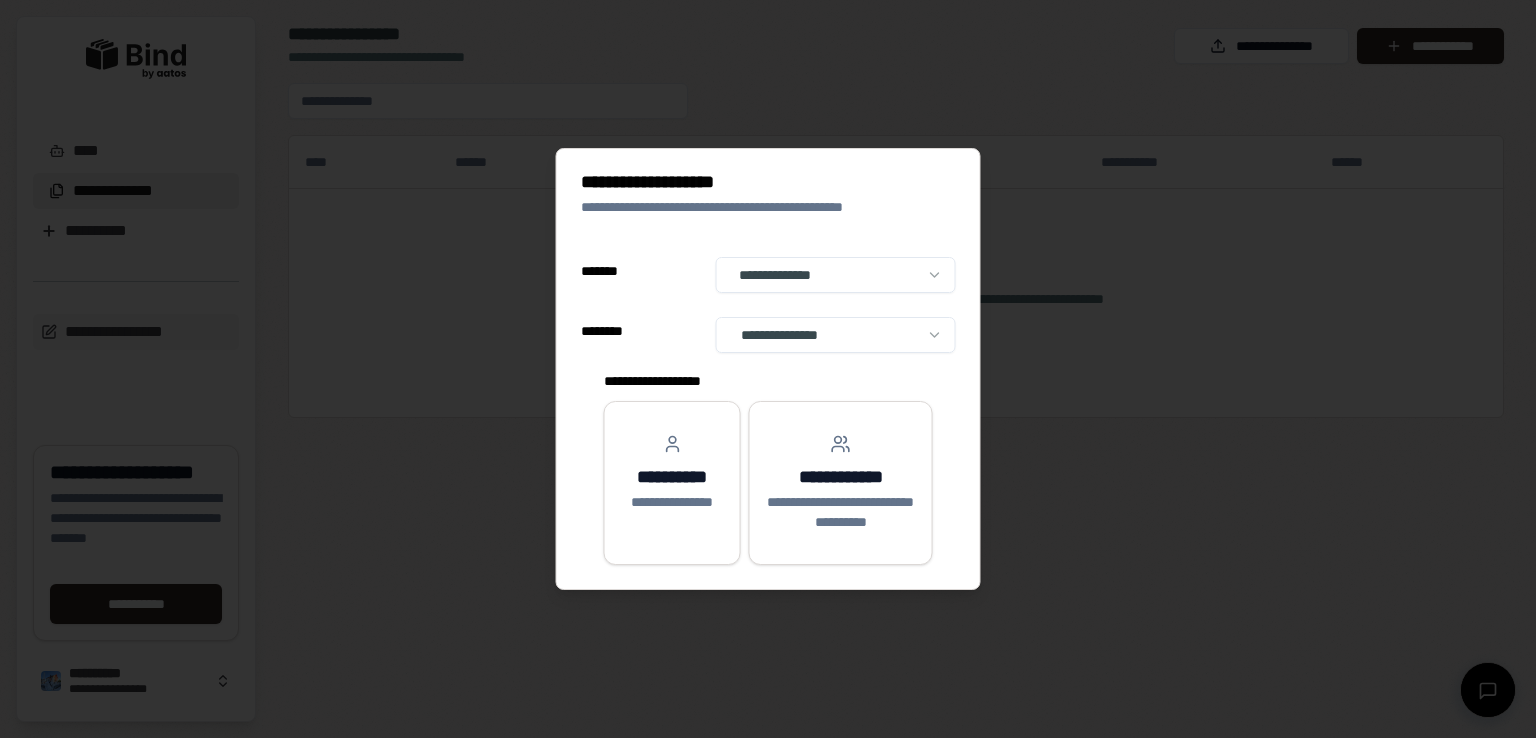 select on "**" 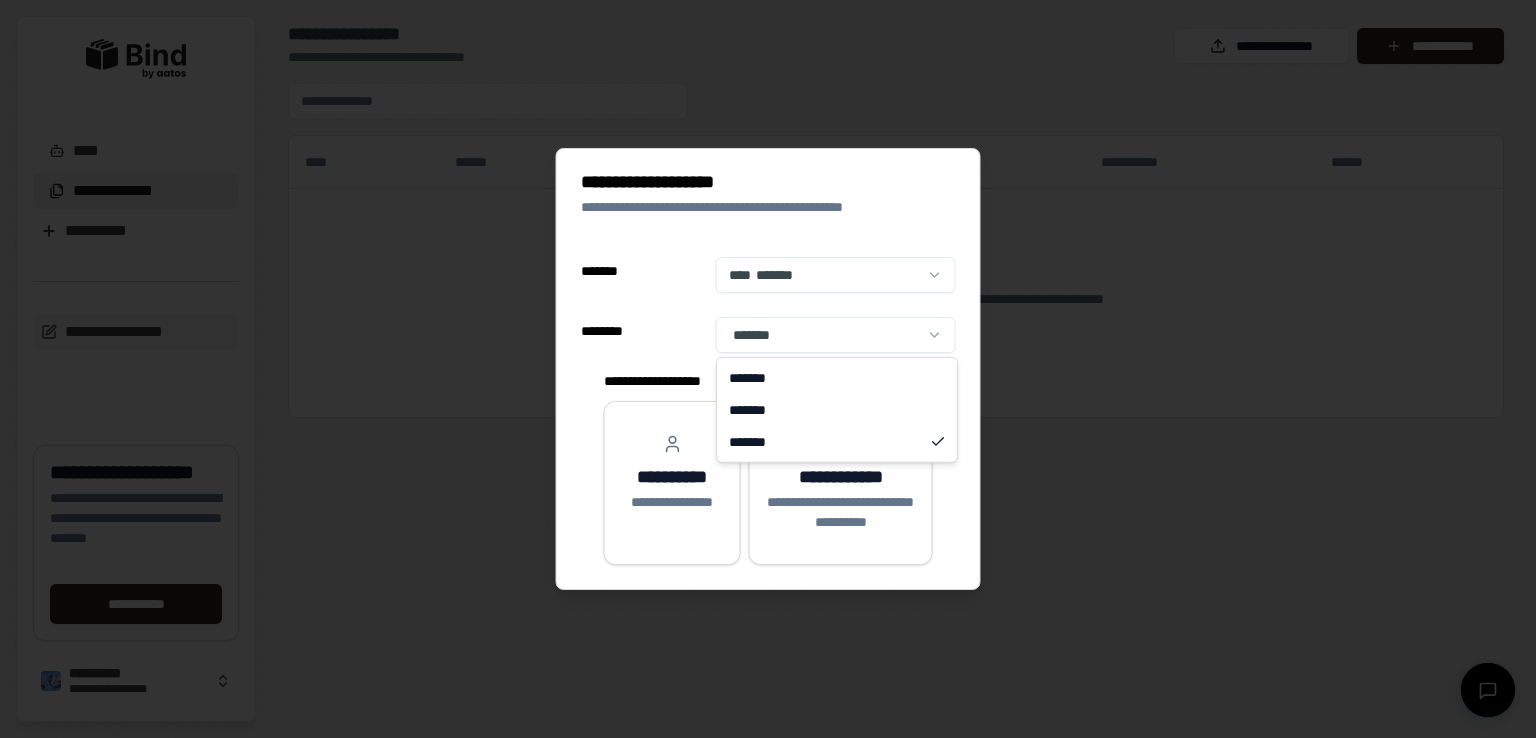 click on "**********" at bounding box center [768, 369] 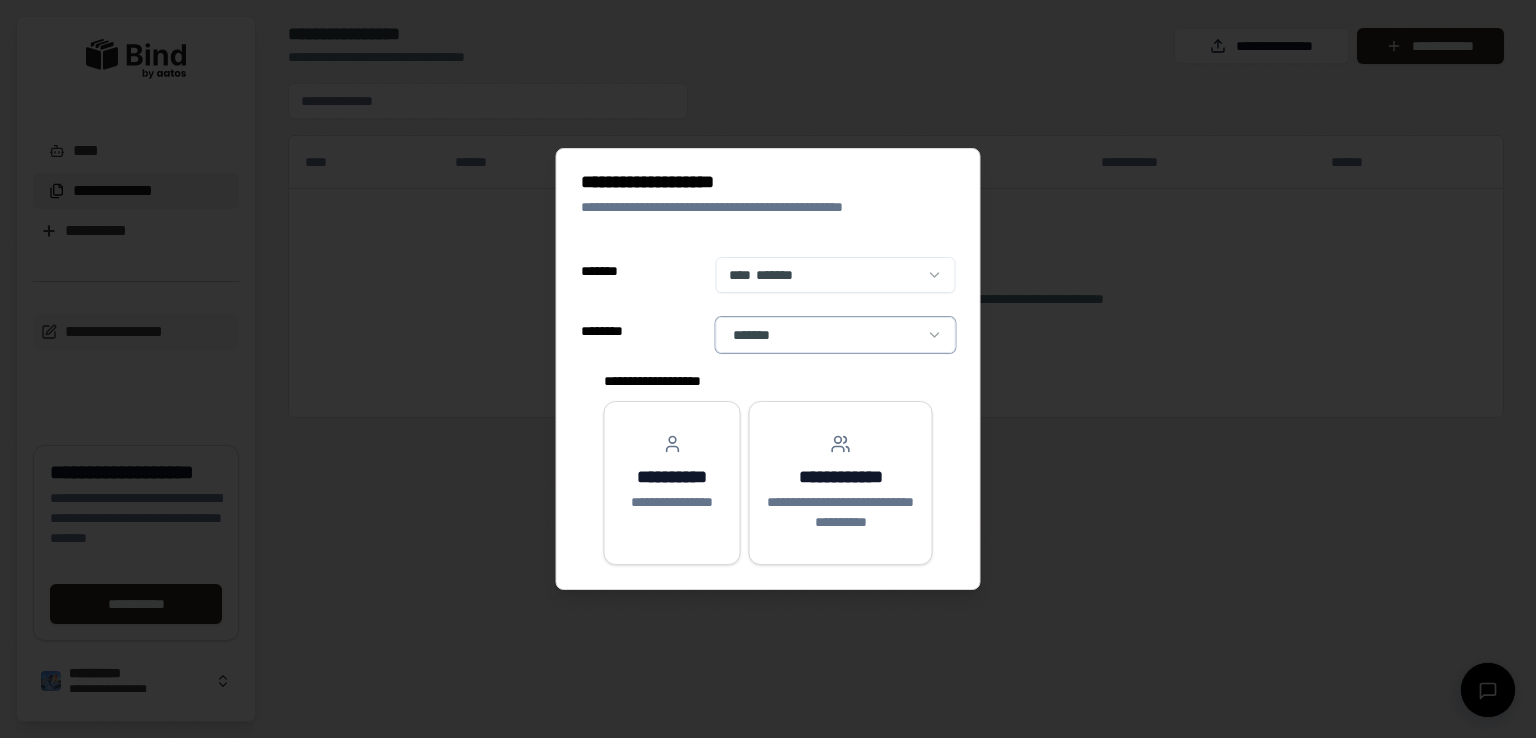 click on "**********" at bounding box center [768, 369] 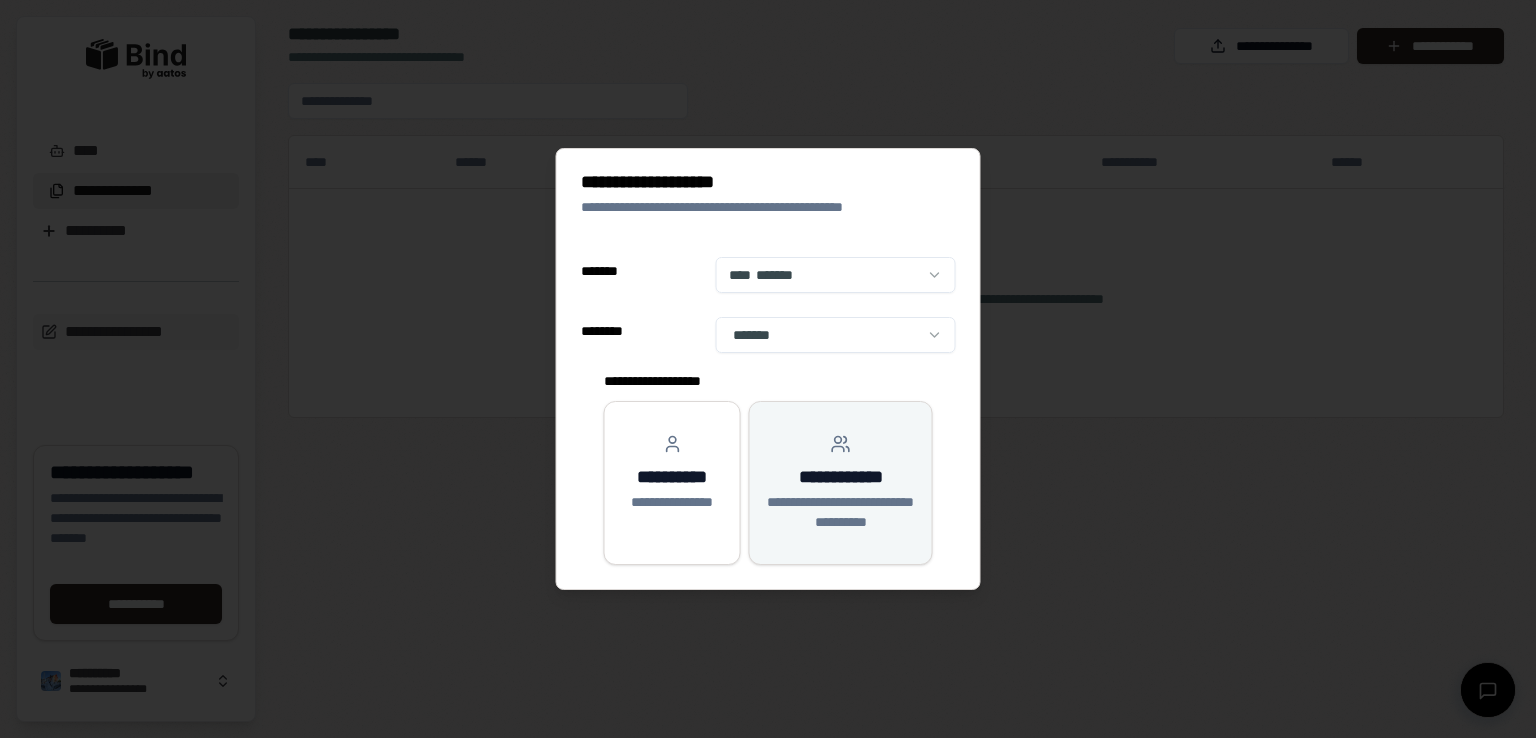 click on "**********" at bounding box center [841, 483] 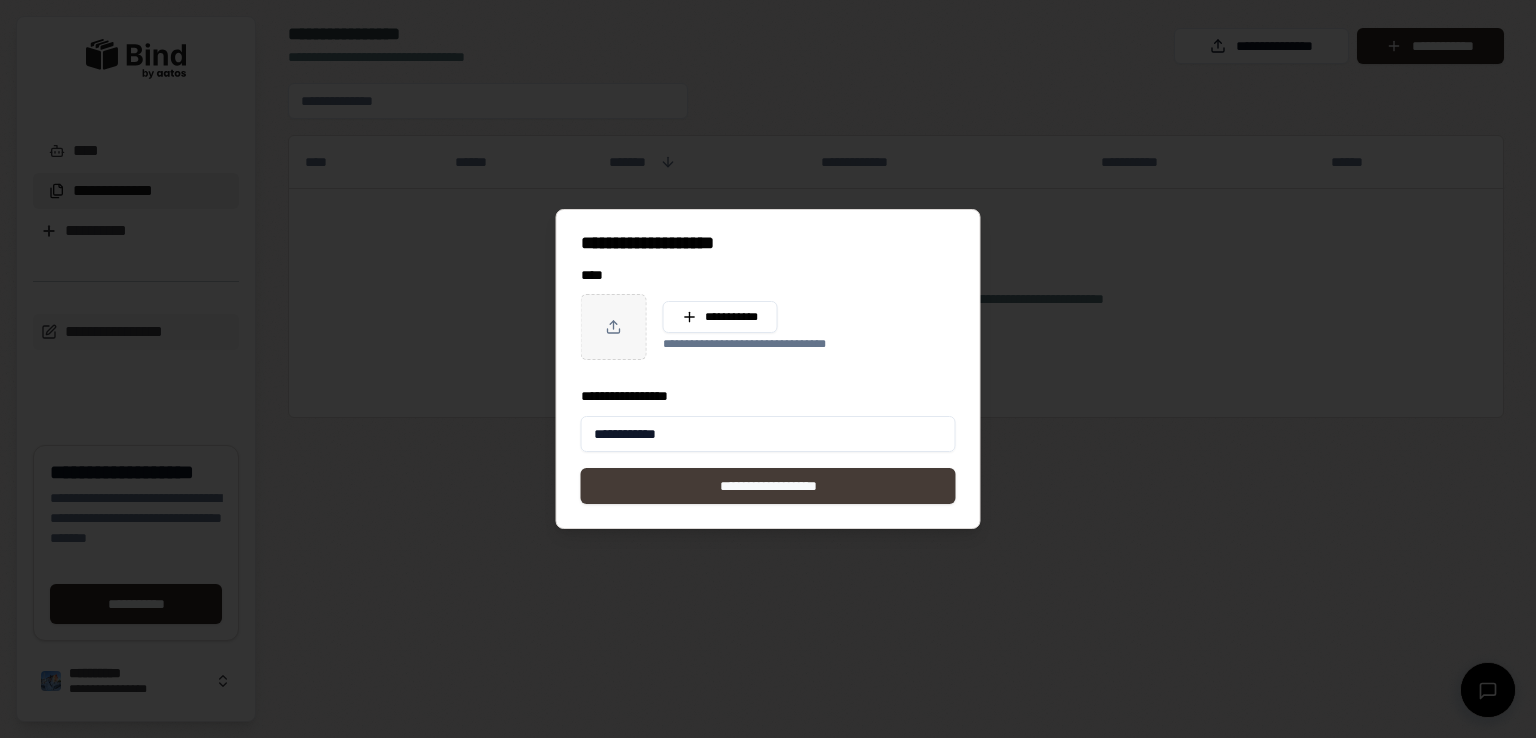 type on "**********" 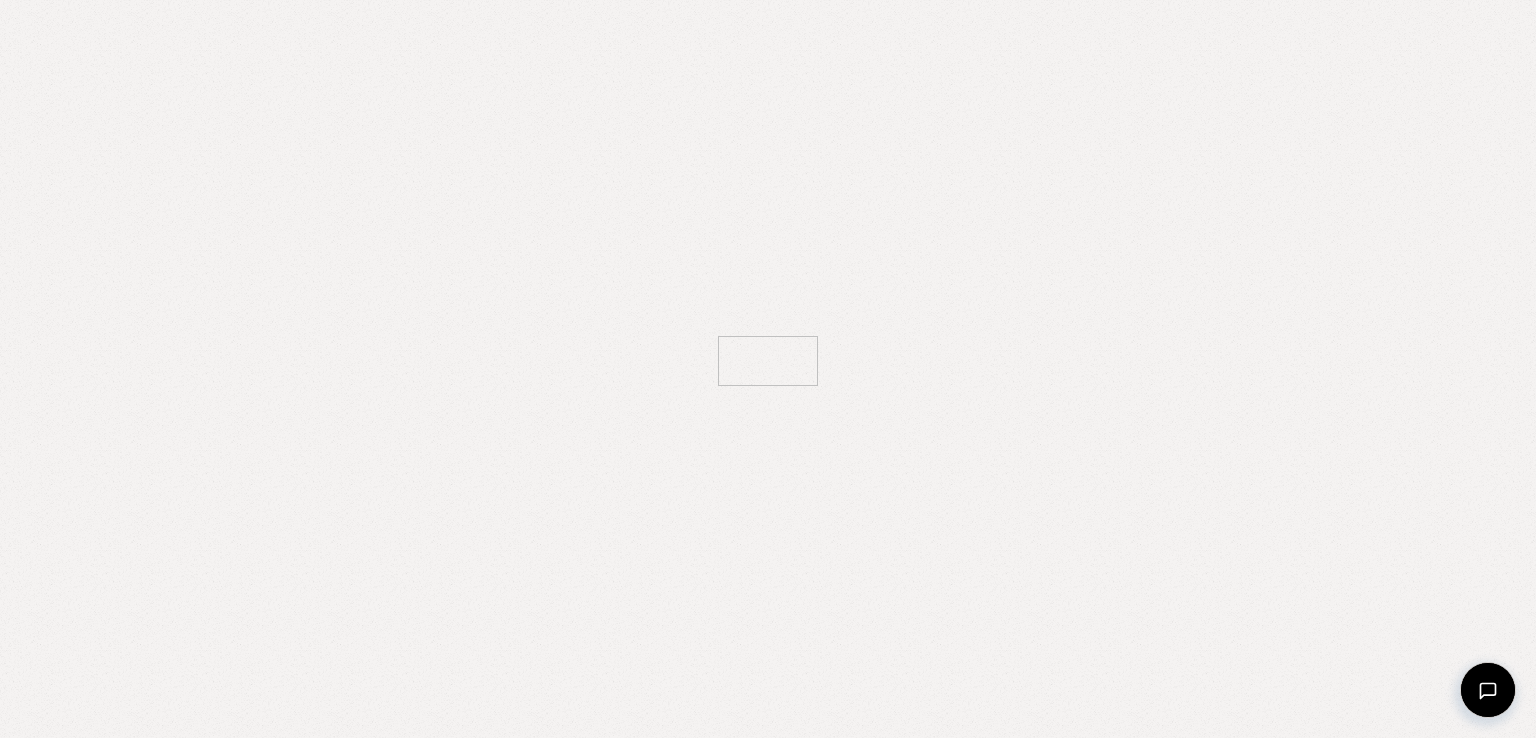 scroll, scrollTop: 0, scrollLeft: 0, axis: both 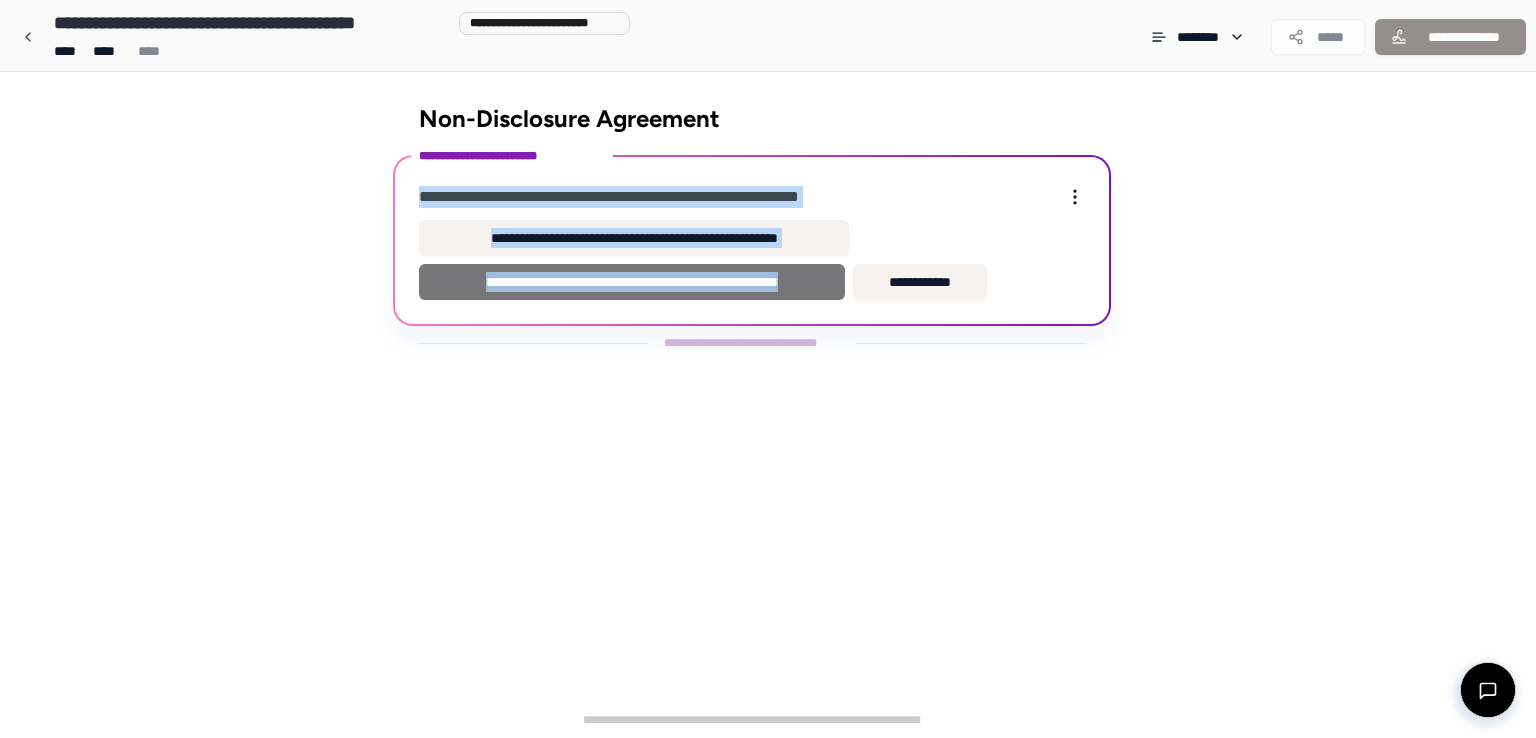 drag, startPoint x: 424, startPoint y: 196, endPoint x: 825, endPoint y: 281, distance: 409.90976 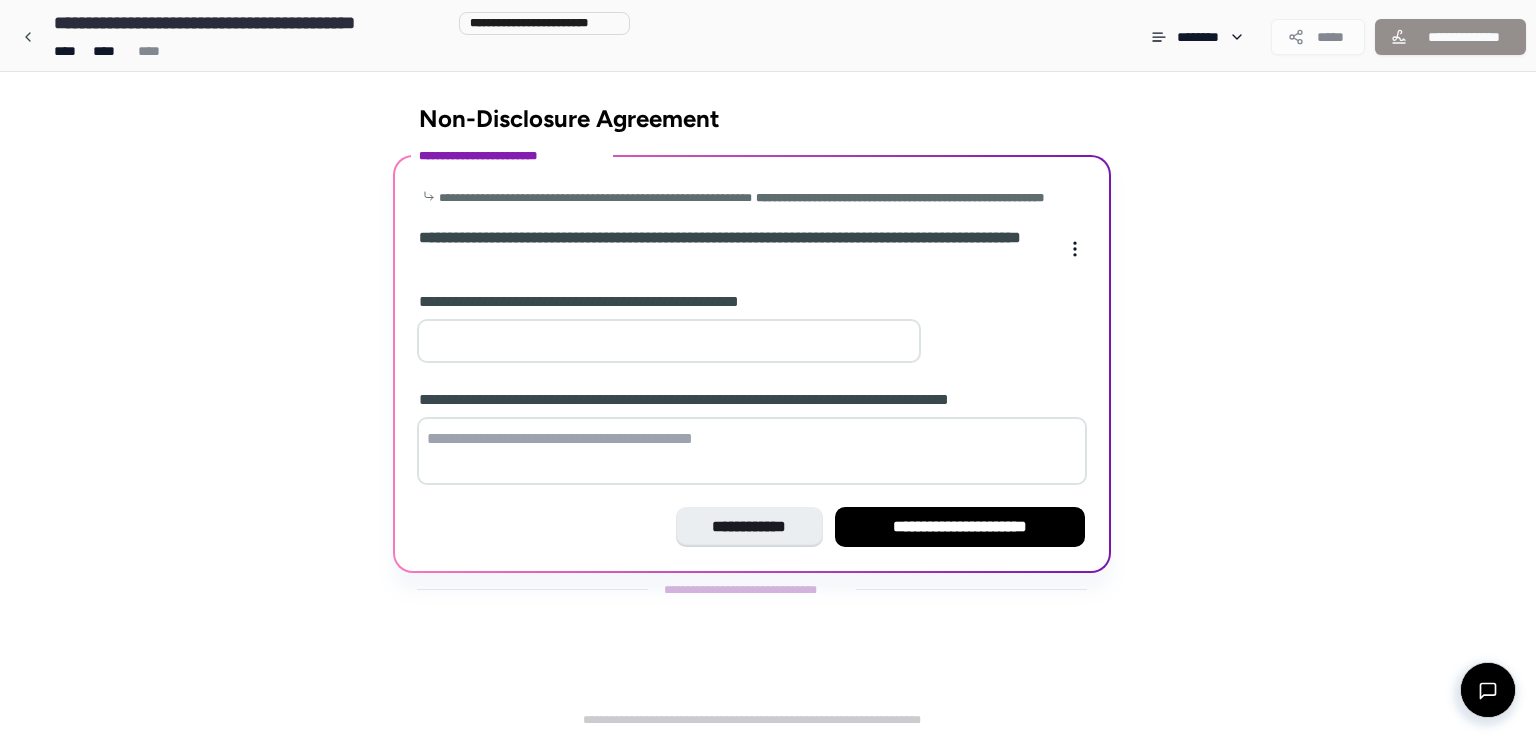click at bounding box center (669, 341) 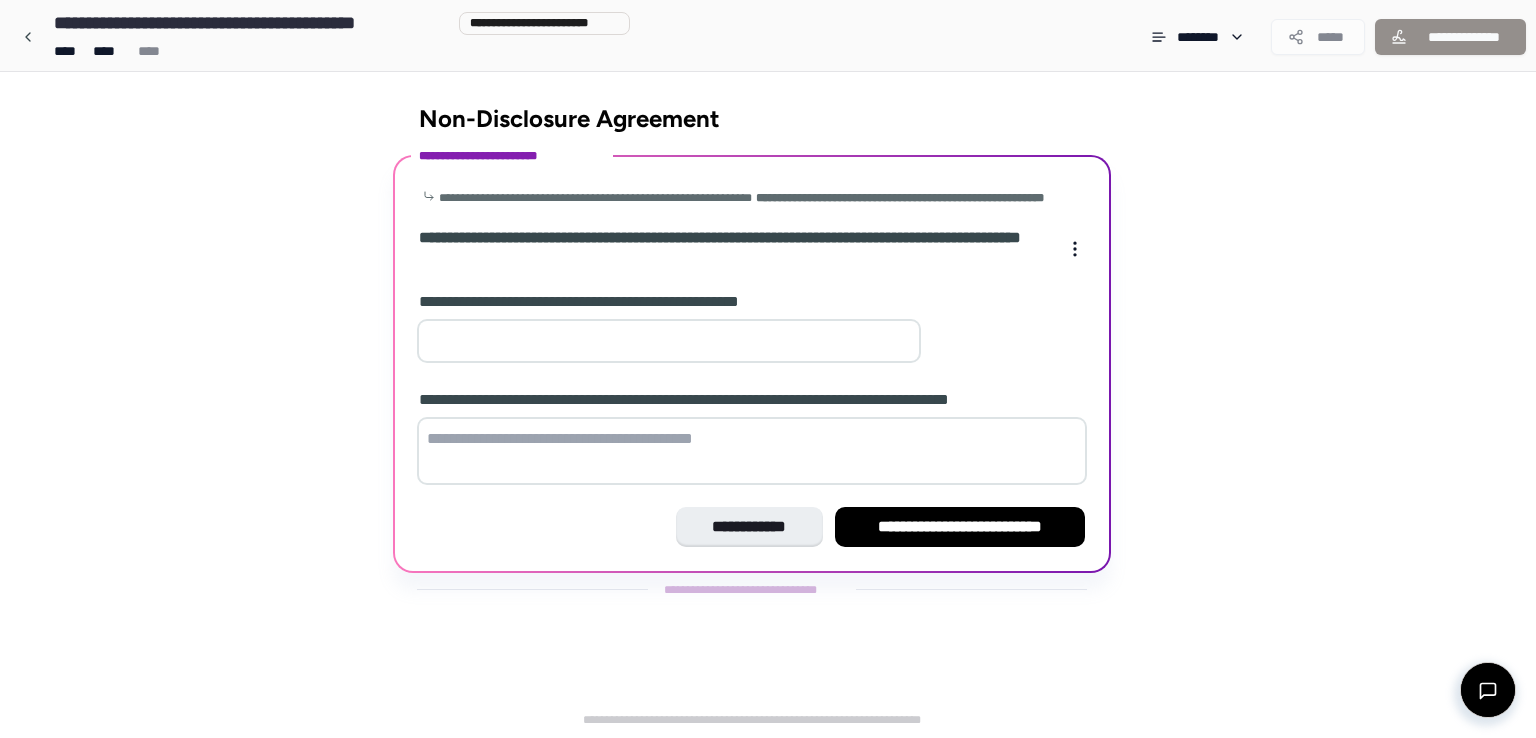 type on "*" 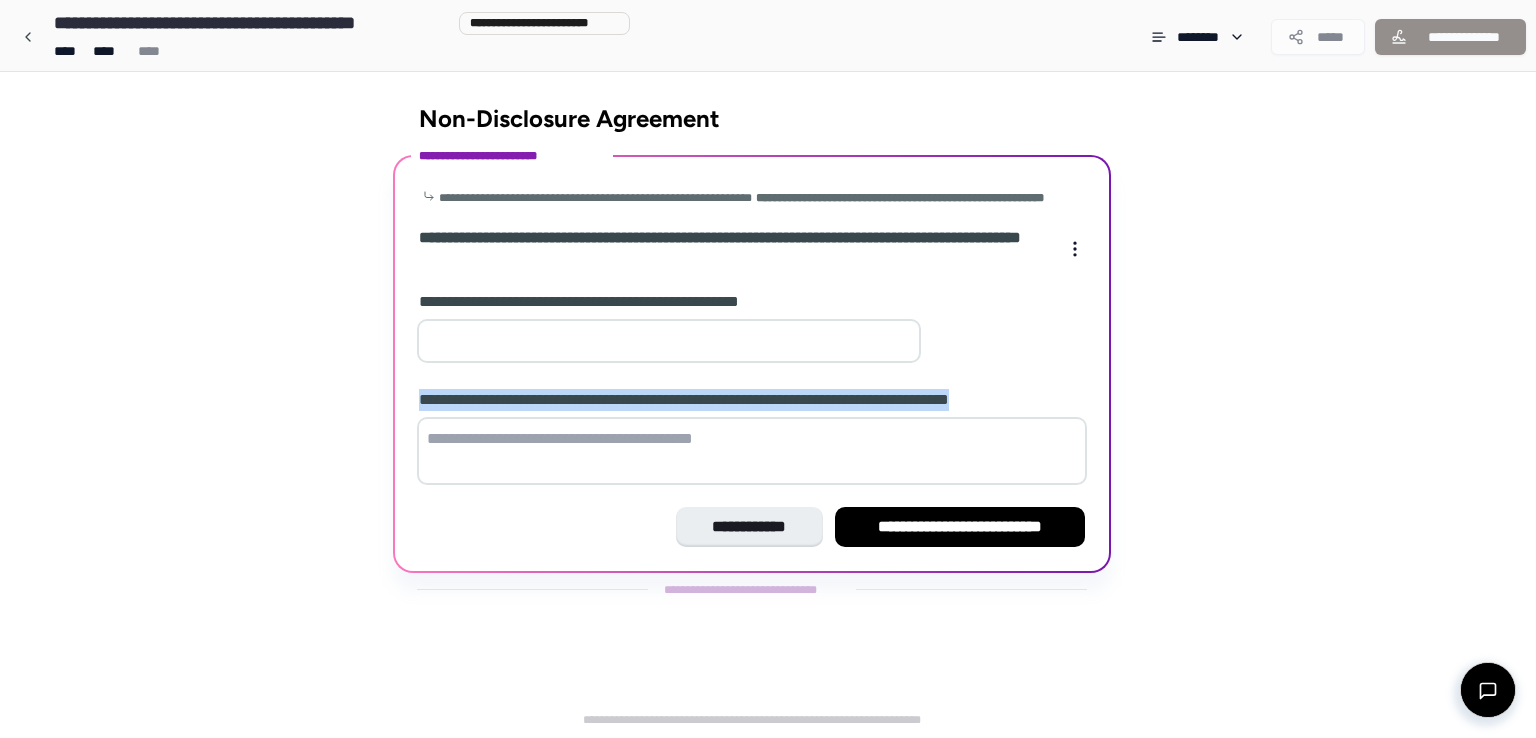 drag, startPoint x: 420, startPoint y: 413, endPoint x: 1063, endPoint y: 397, distance: 643.19904 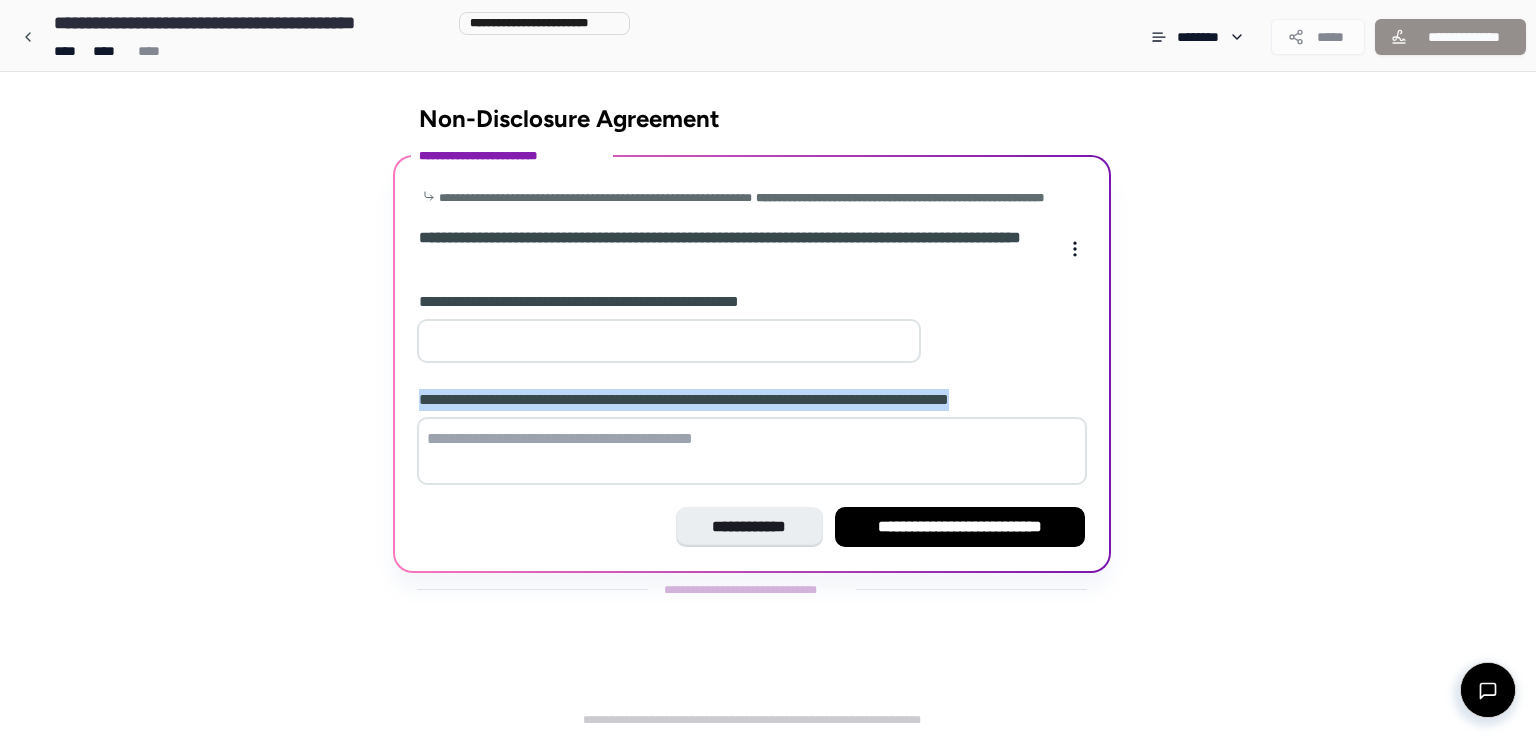 copy on "**********" 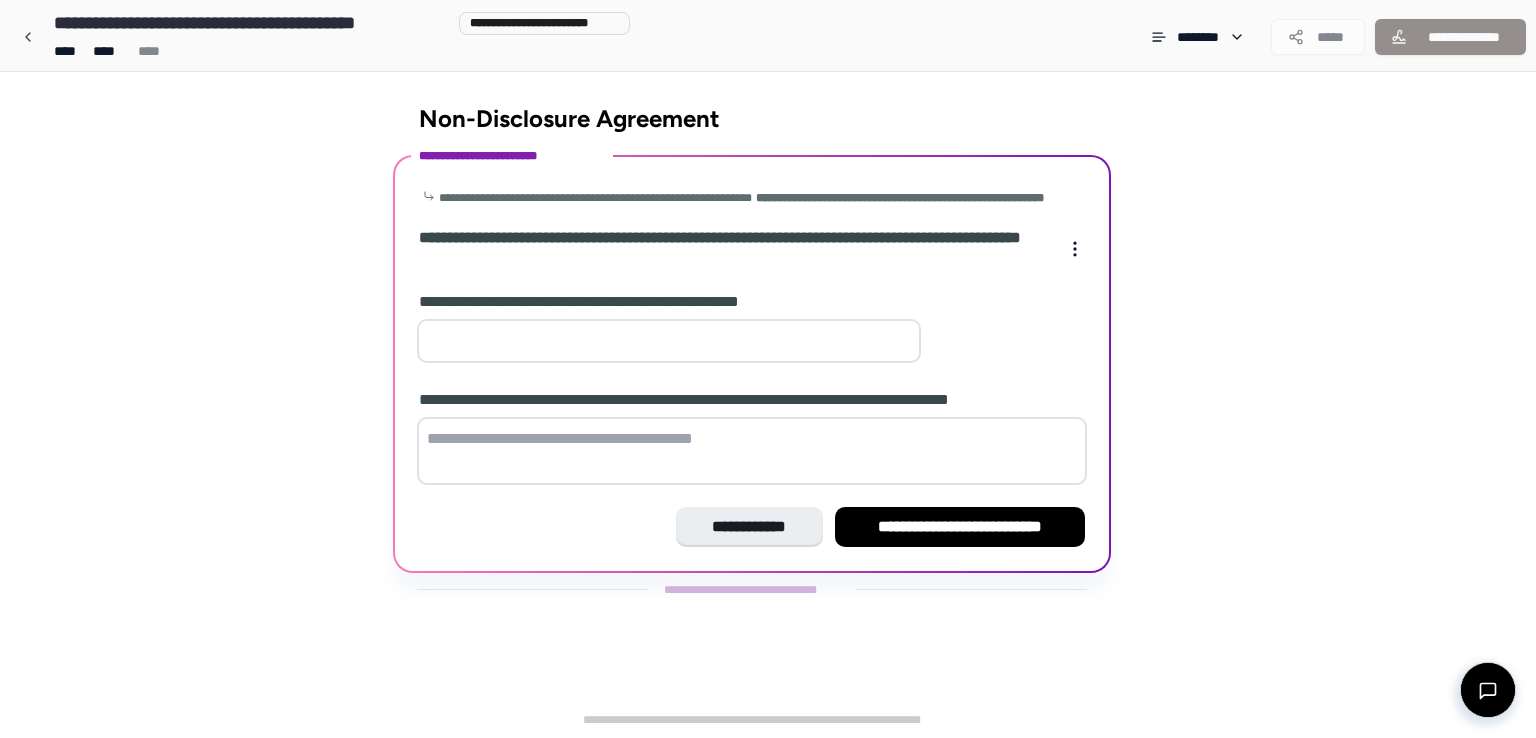 click at bounding box center (752, 451) 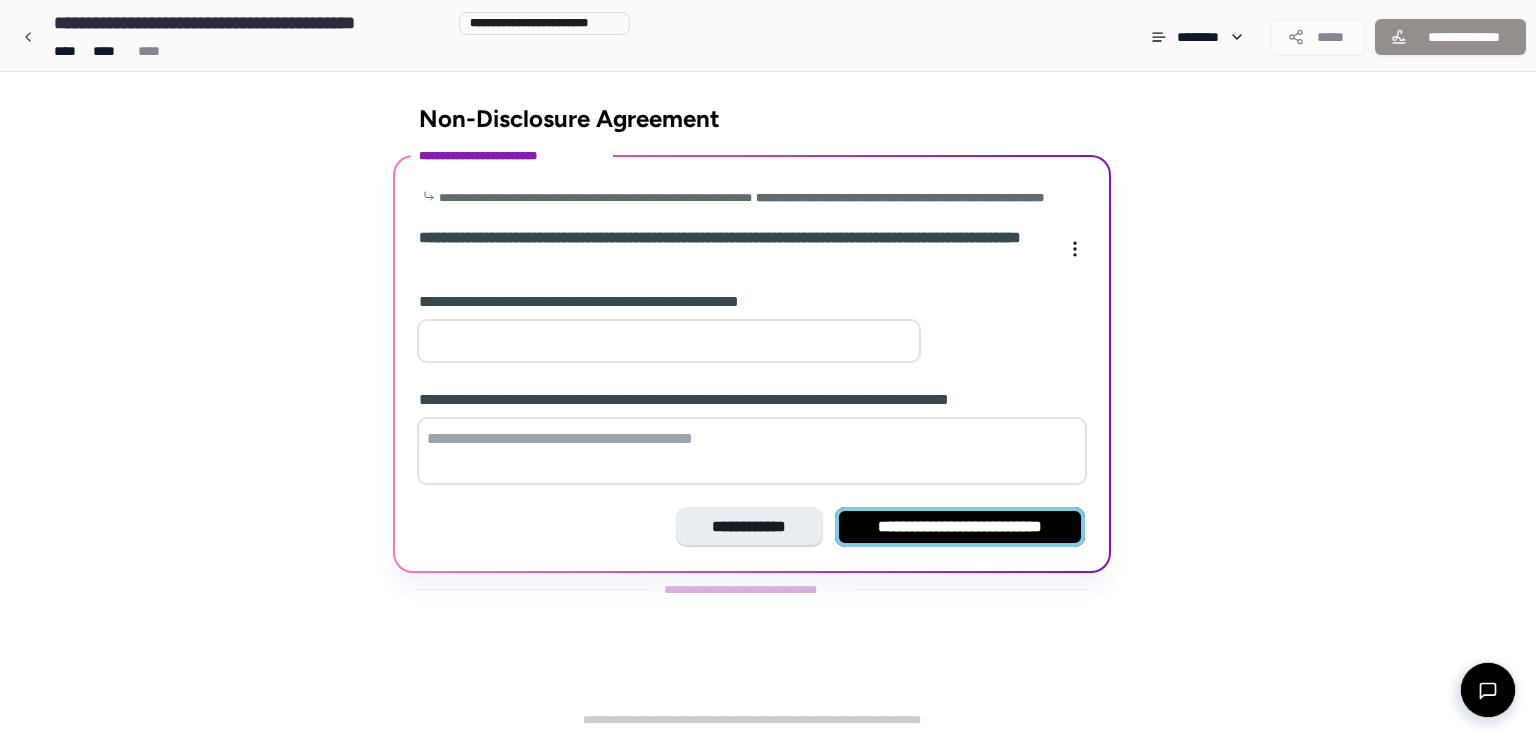 click on "**********" at bounding box center [960, 527] 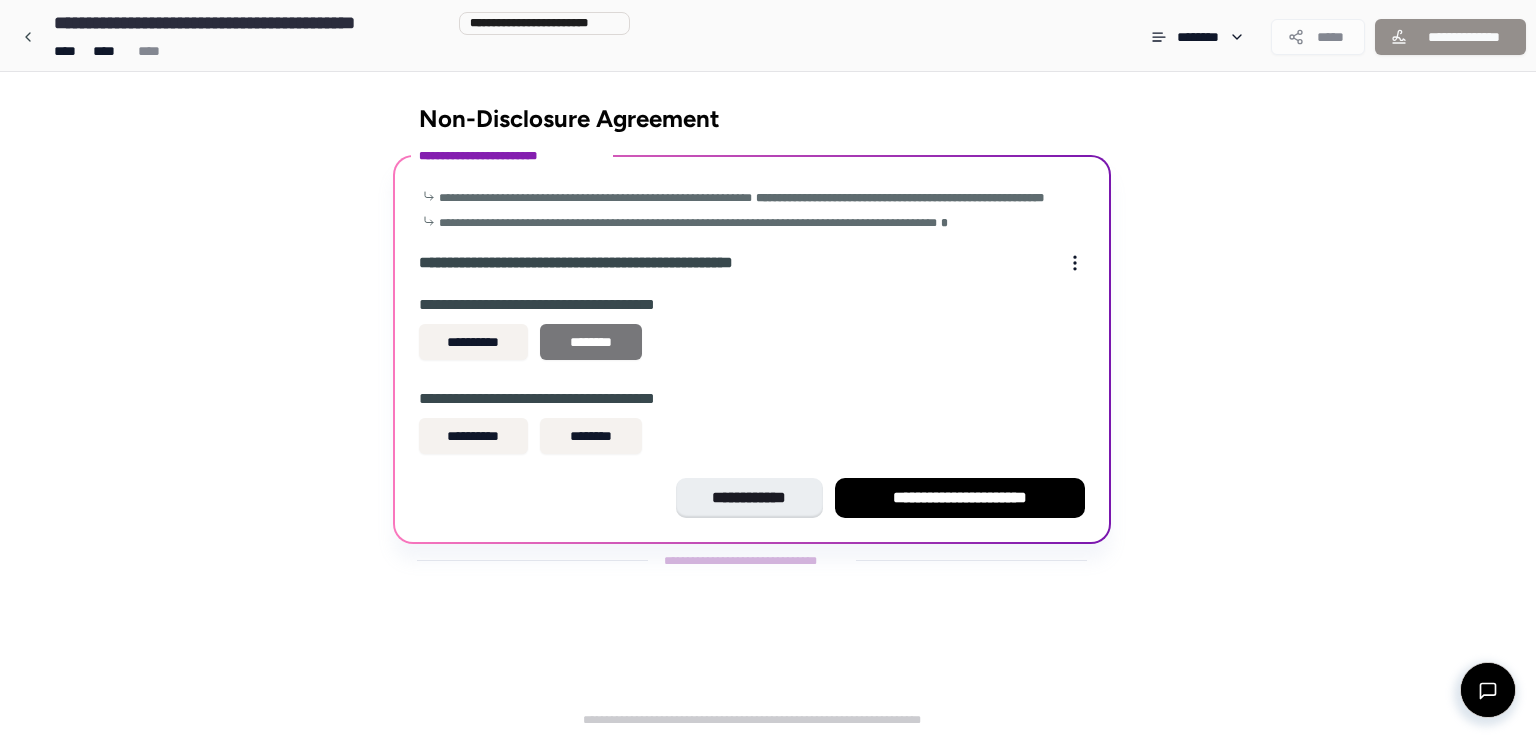 click on "********" at bounding box center (591, 342) 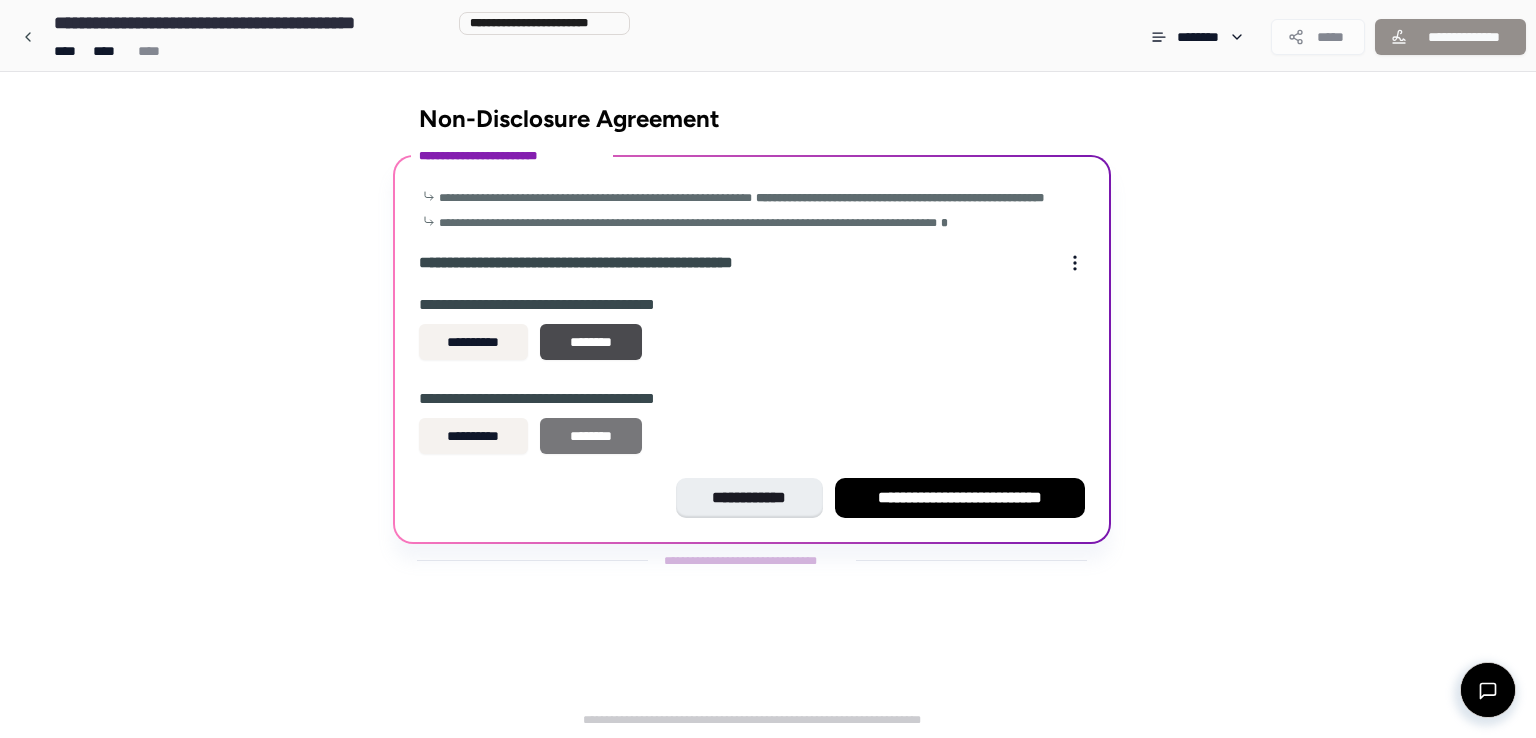 click on "********" at bounding box center [591, 436] 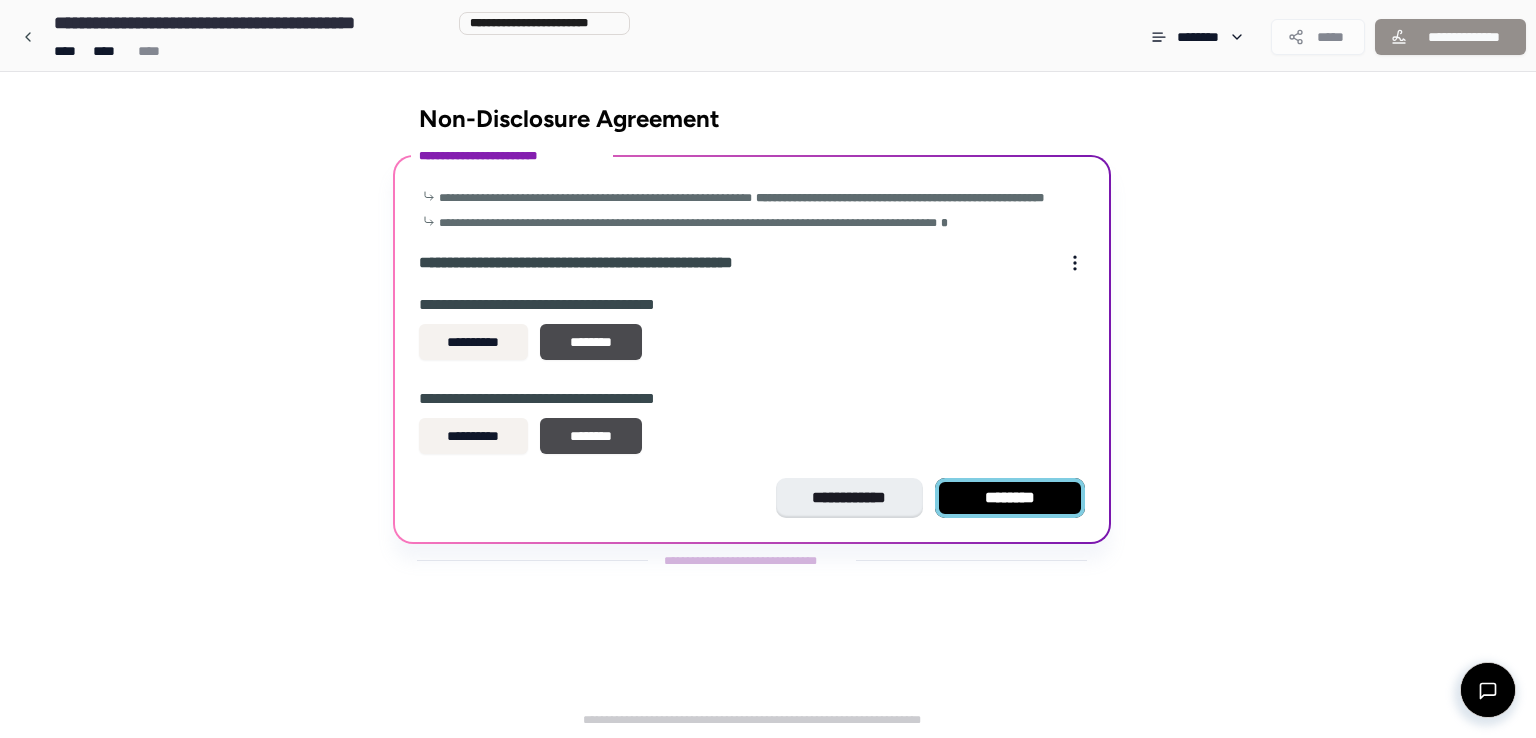 click on "********" at bounding box center [1010, 498] 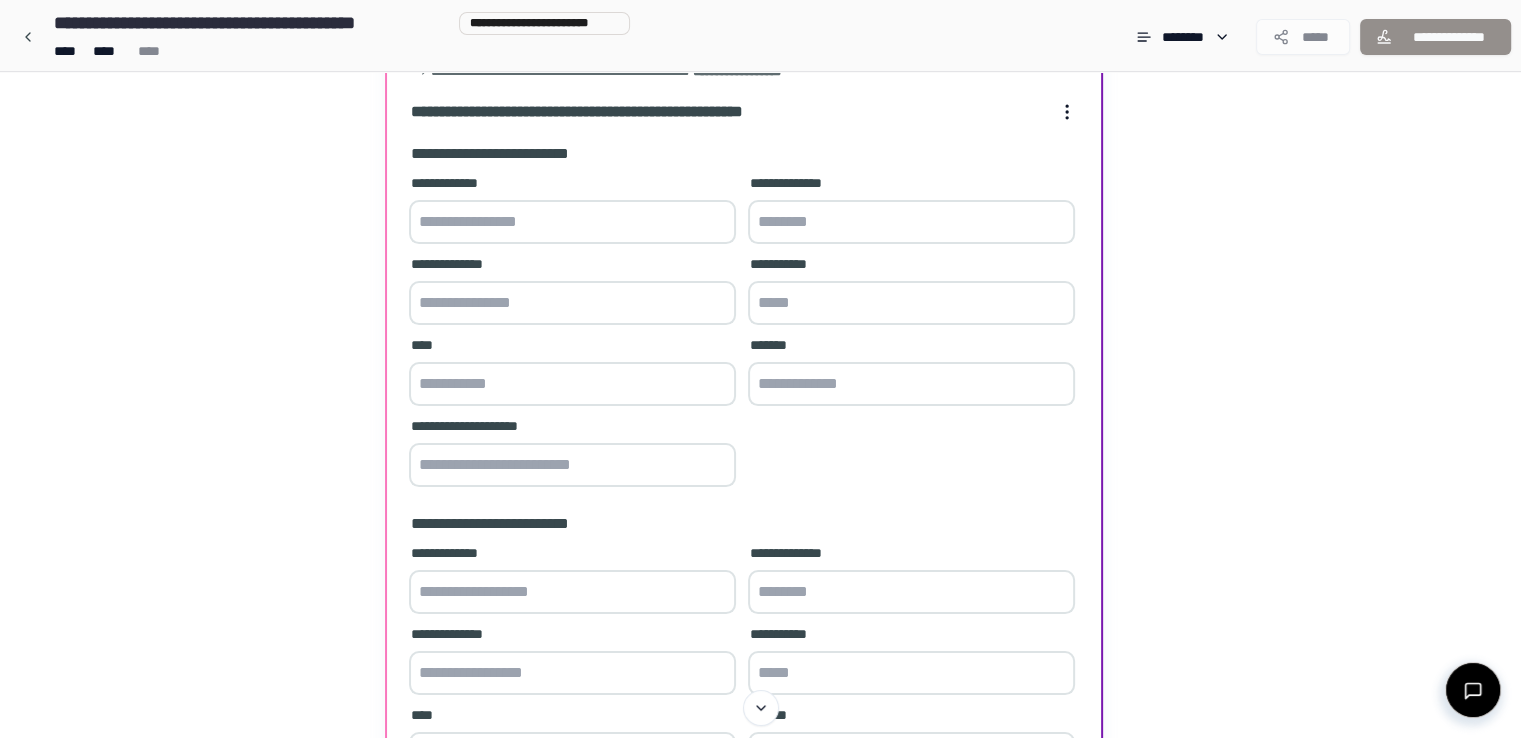 scroll, scrollTop: 76, scrollLeft: 0, axis: vertical 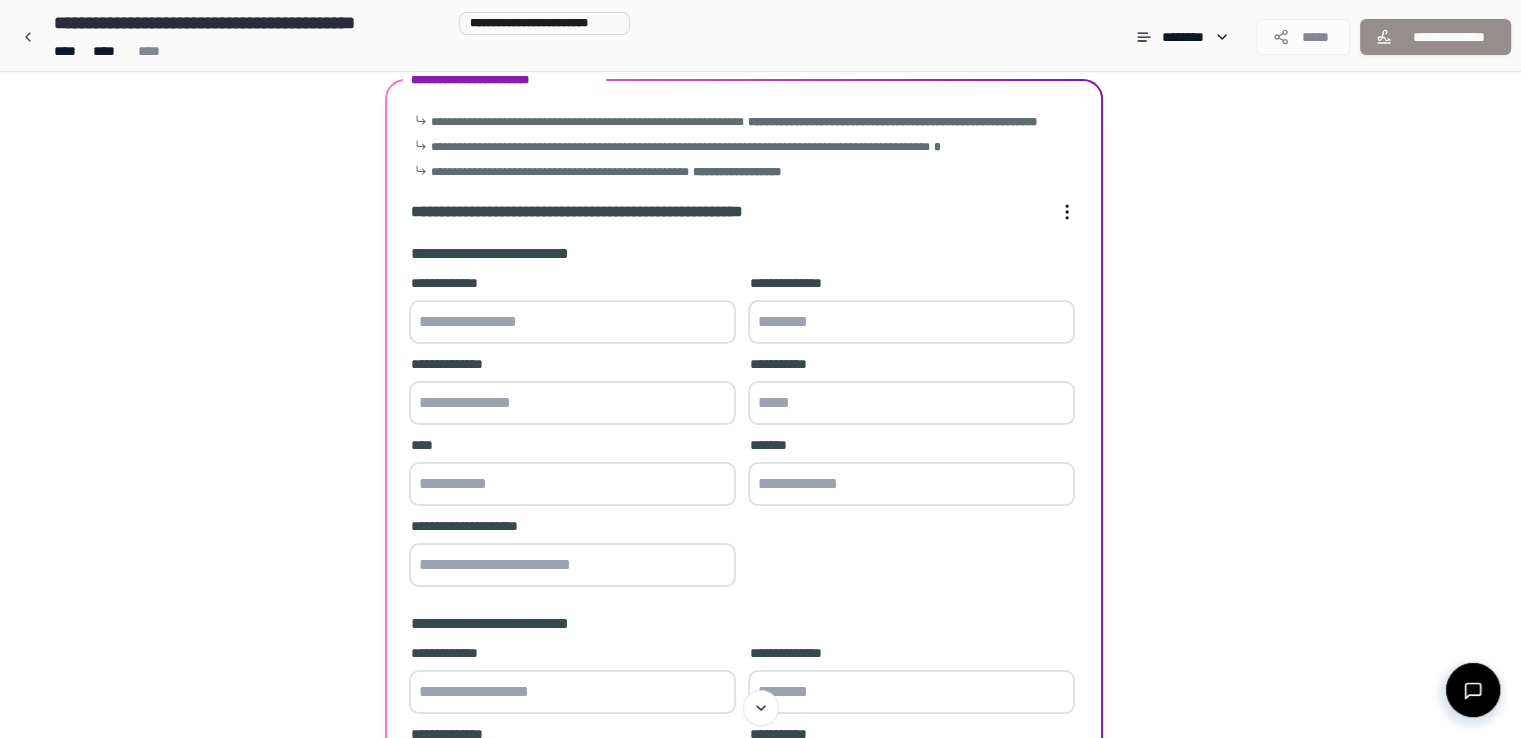 click at bounding box center [572, 322] 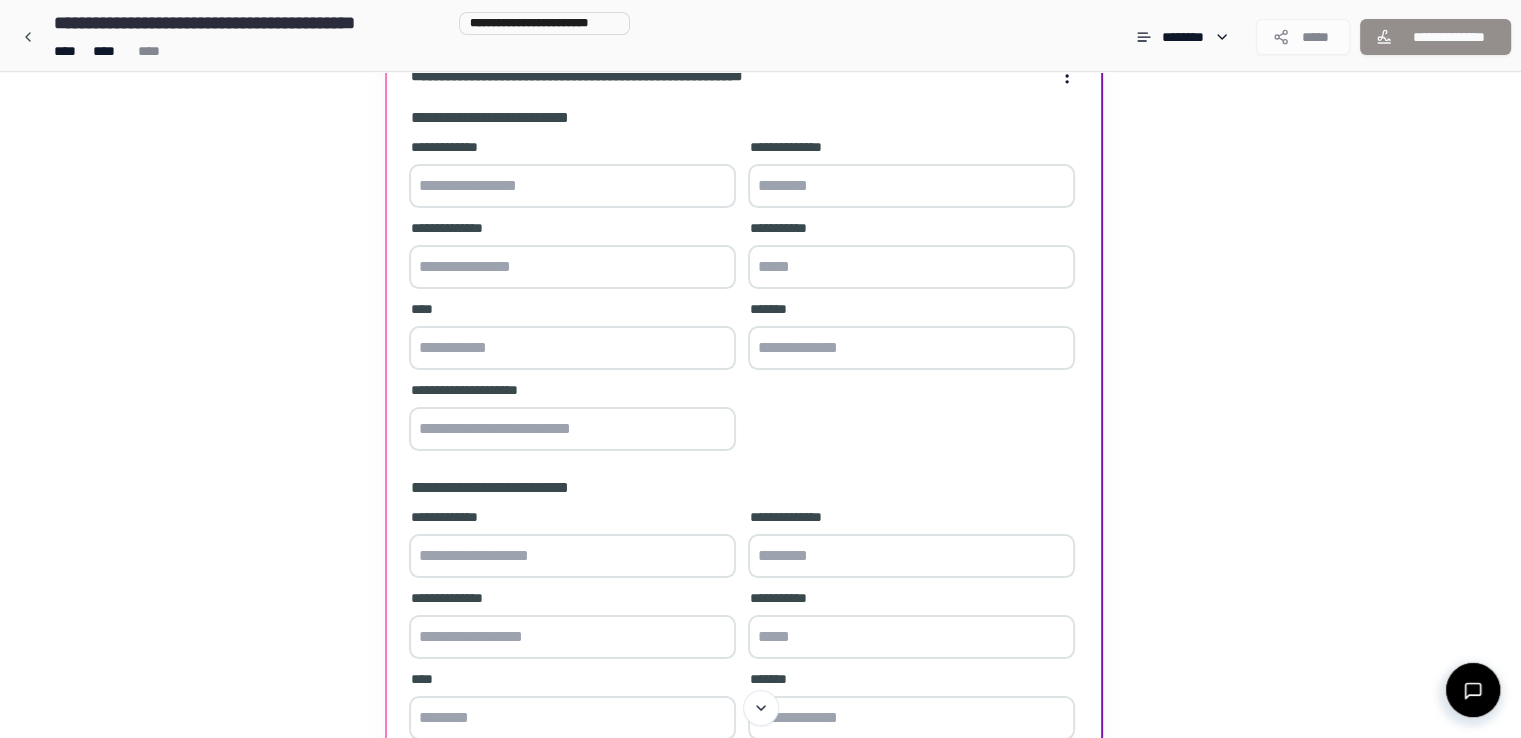 scroll, scrollTop: 176, scrollLeft: 0, axis: vertical 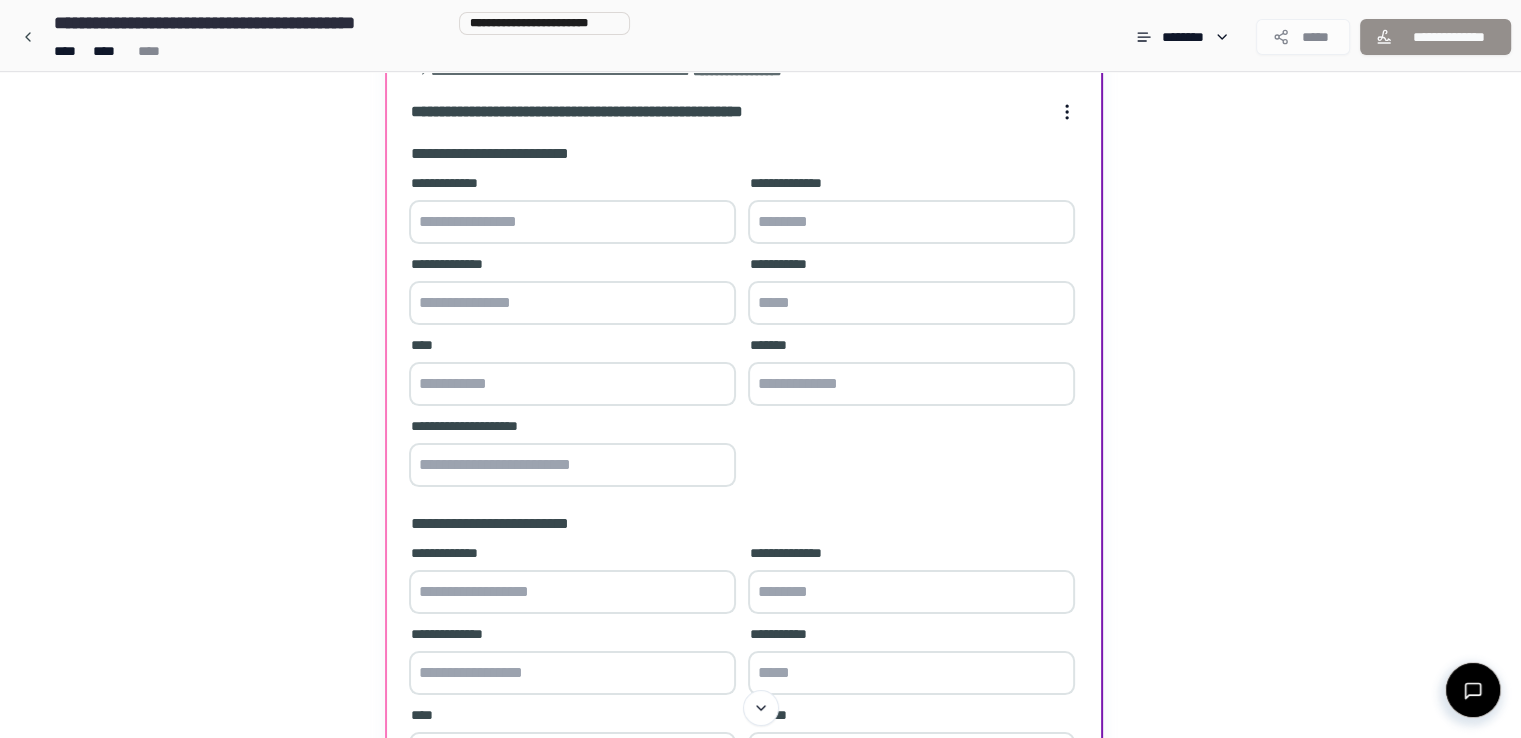 click on "**********" at bounding box center [760, 431] 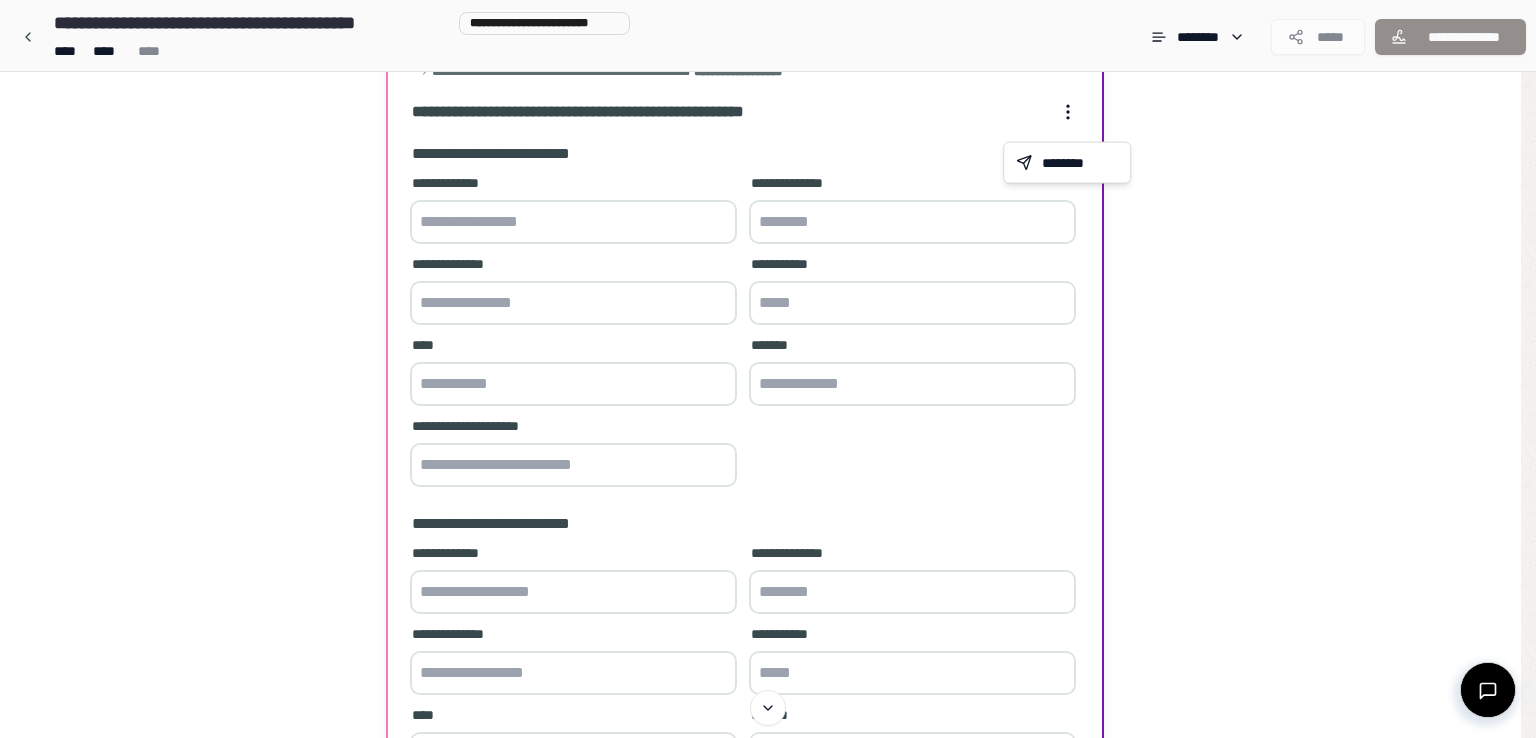 click on "**********" at bounding box center (768, 431) 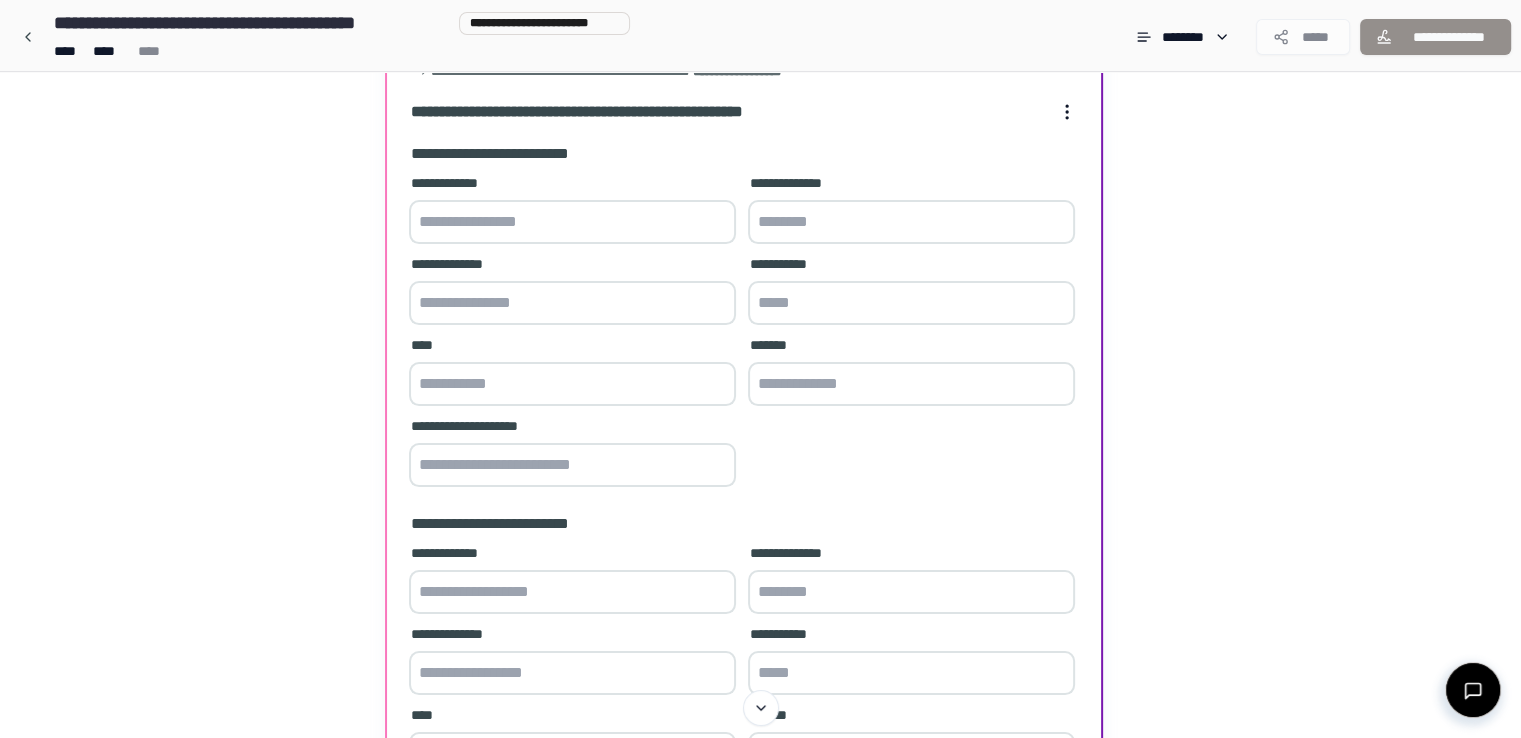 click at bounding box center (572, 222) 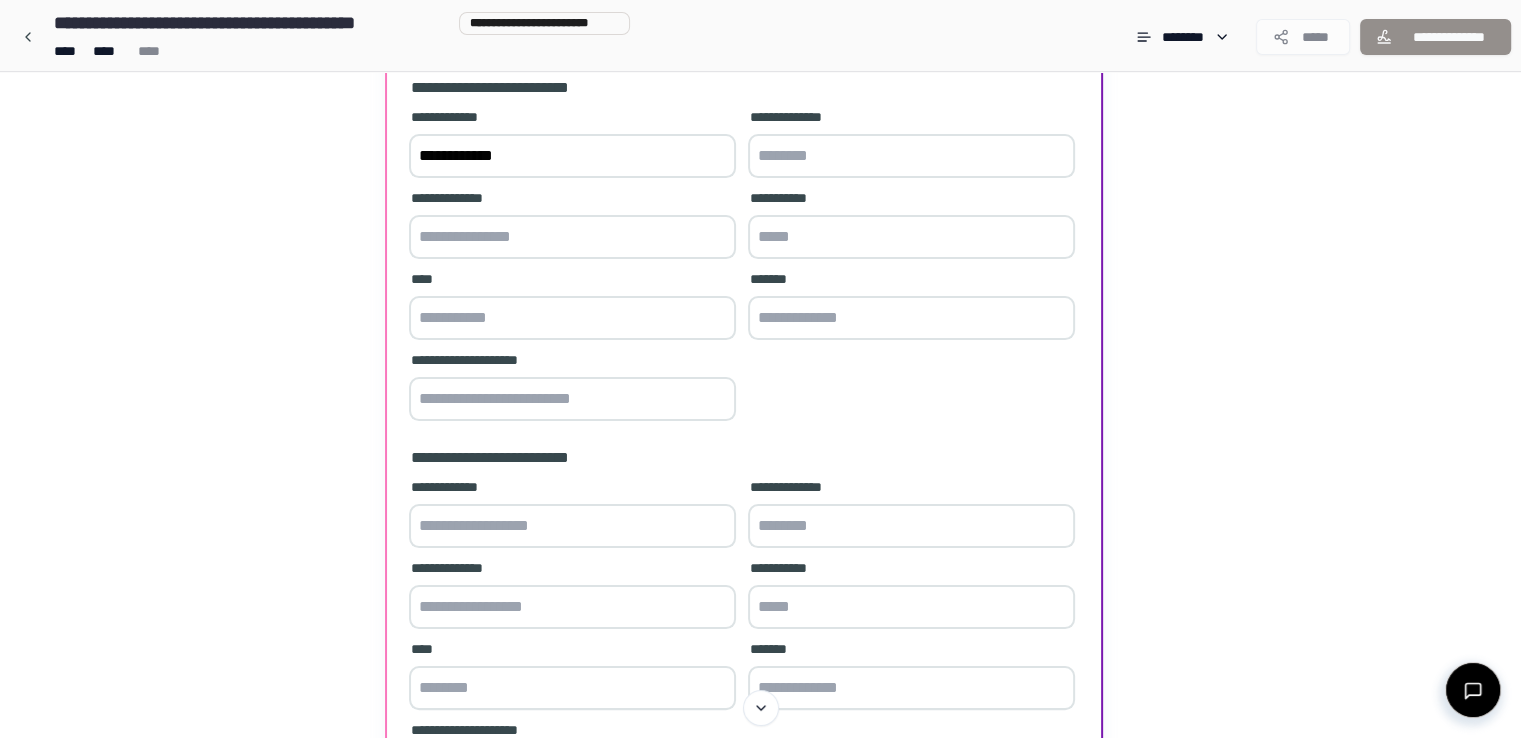 scroll, scrollTop: 276, scrollLeft: 0, axis: vertical 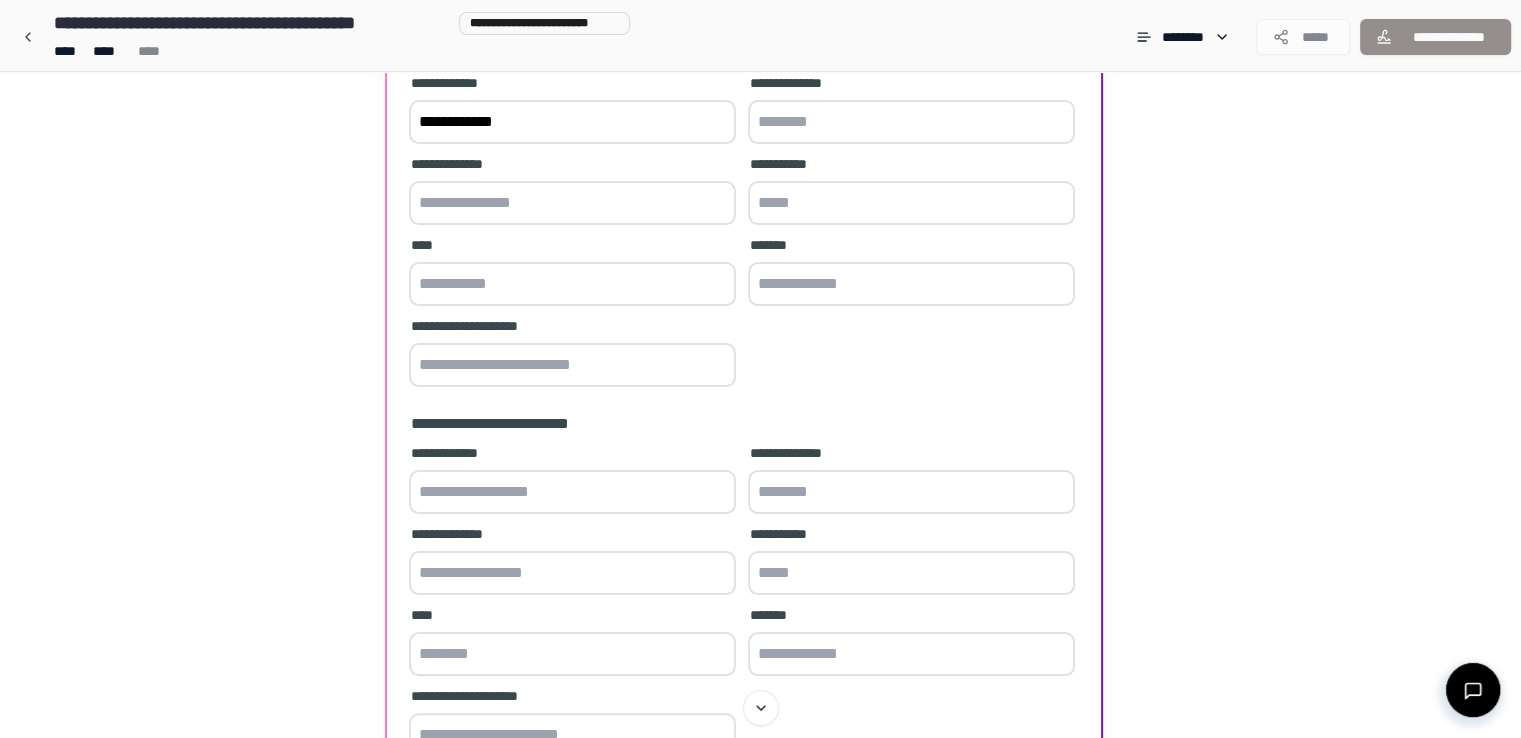 type on "**********" 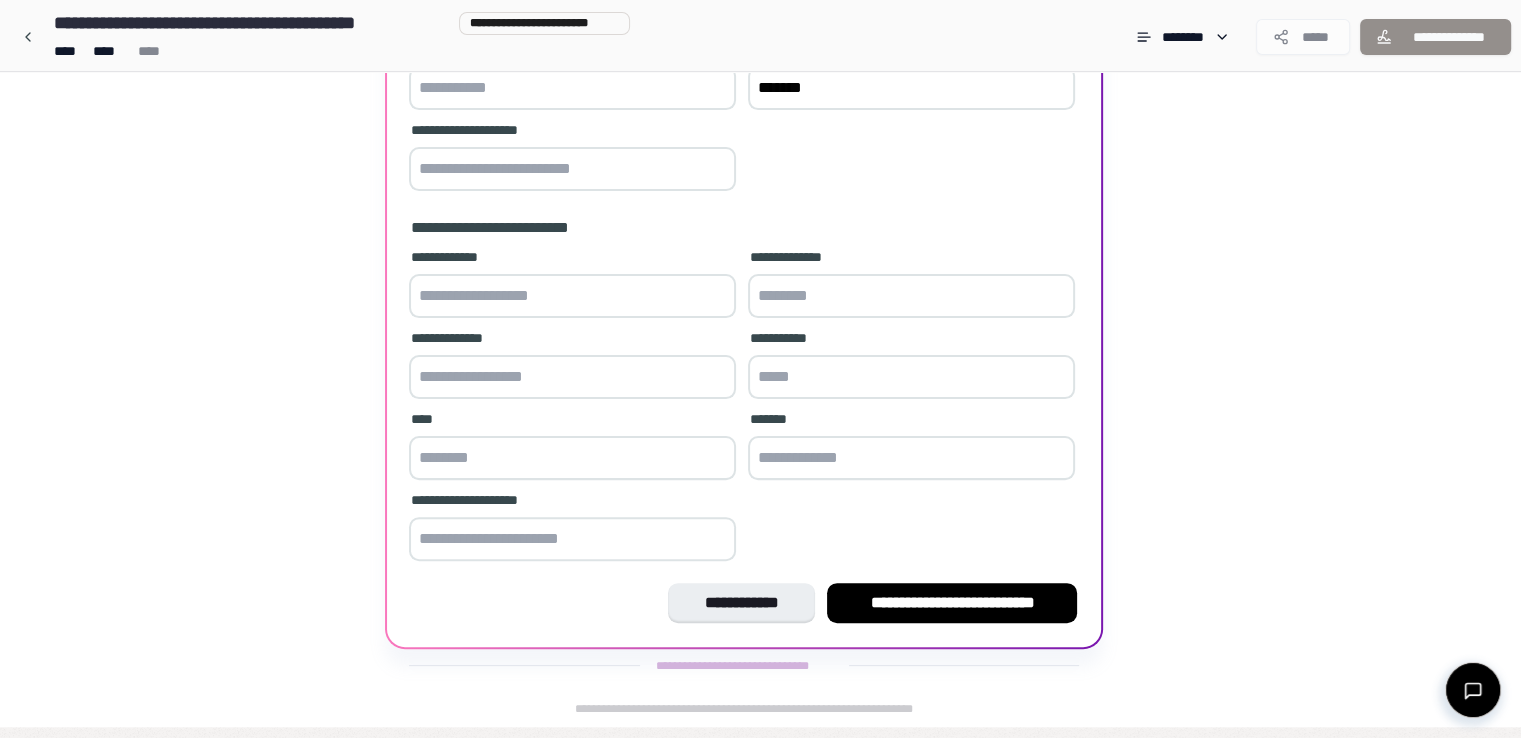 scroll, scrollTop: 476, scrollLeft: 0, axis: vertical 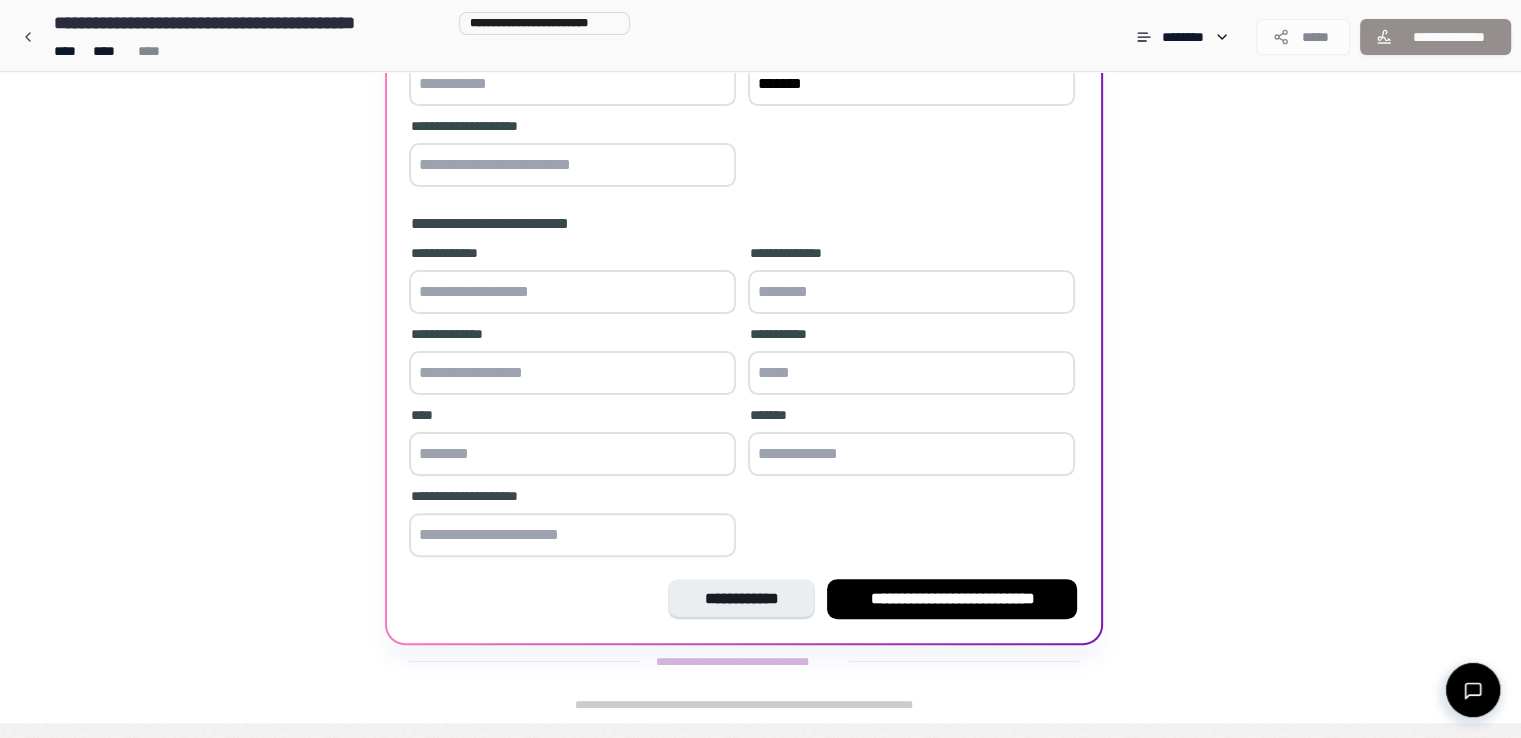 type on "*******" 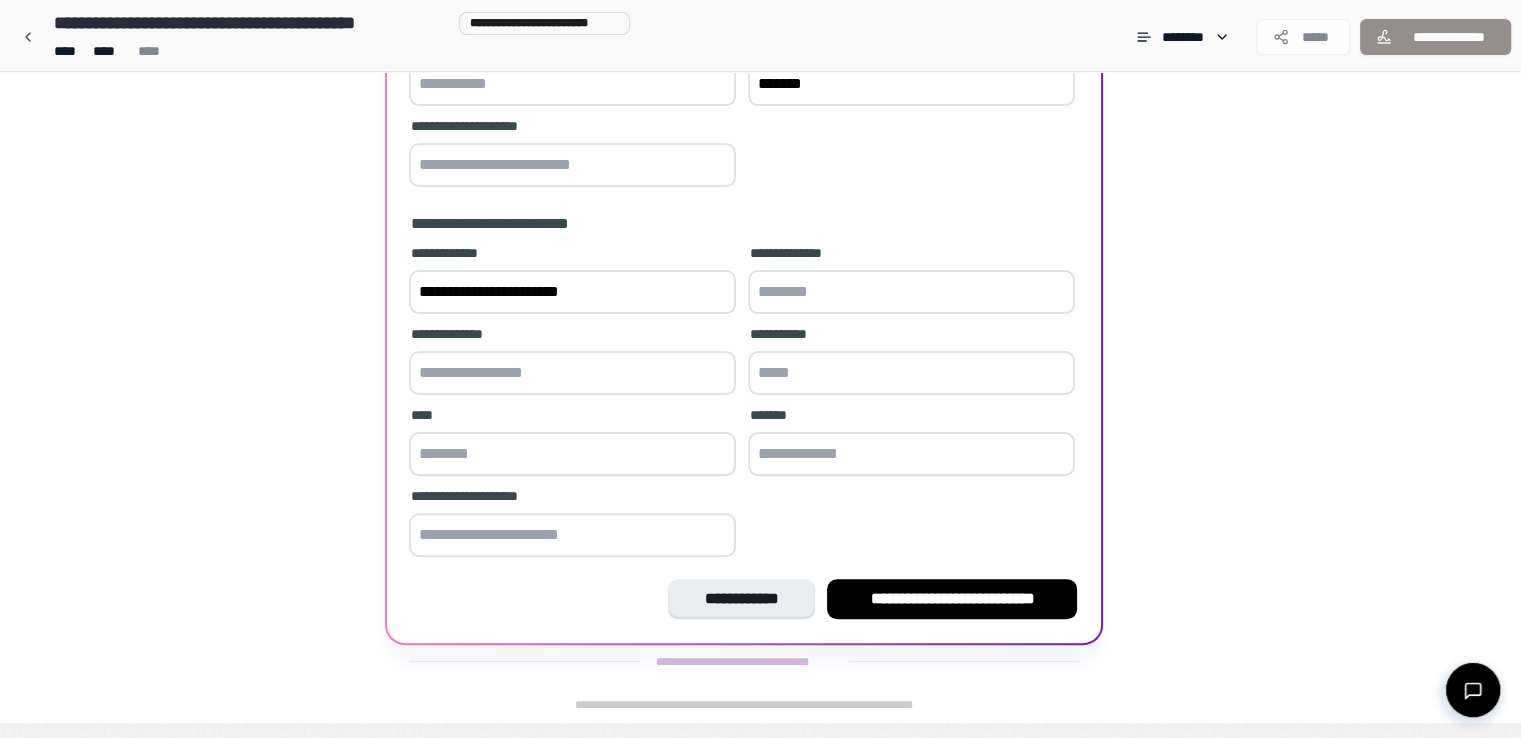 click at bounding box center (911, 373) 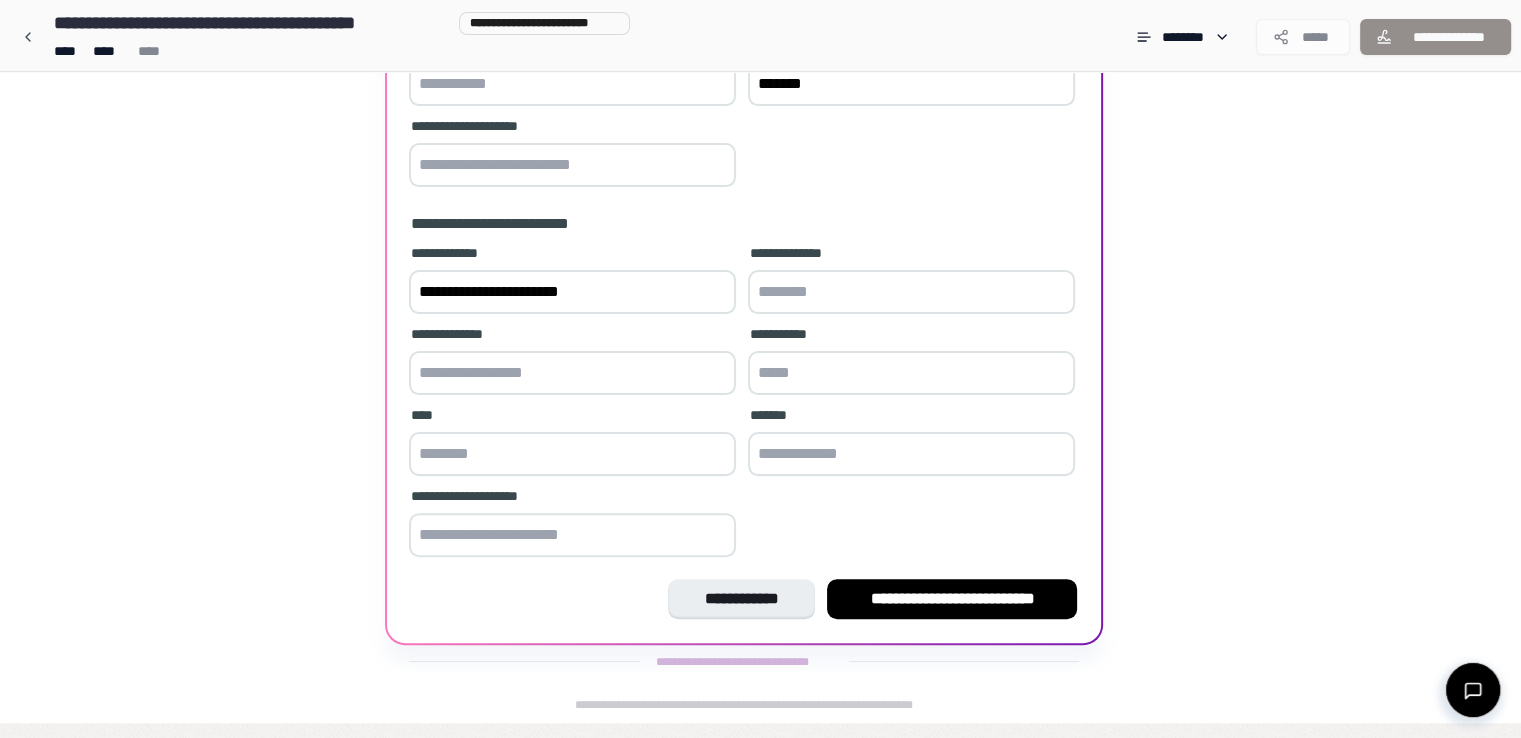 click at bounding box center [911, 454] 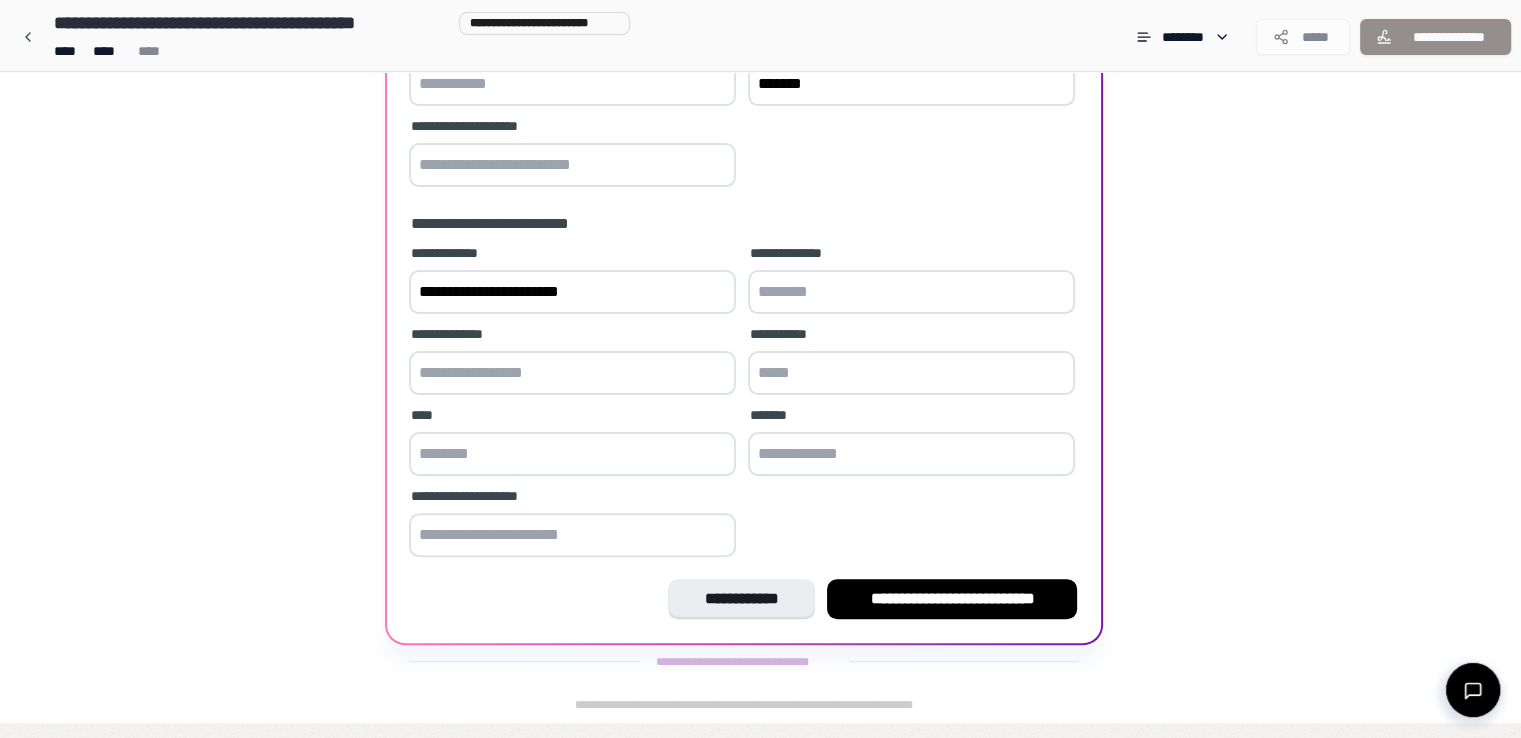 drag, startPoint x: 608, startPoint y: 301, endPoint x: 542, endPoint y: 297, distance: 66.1211 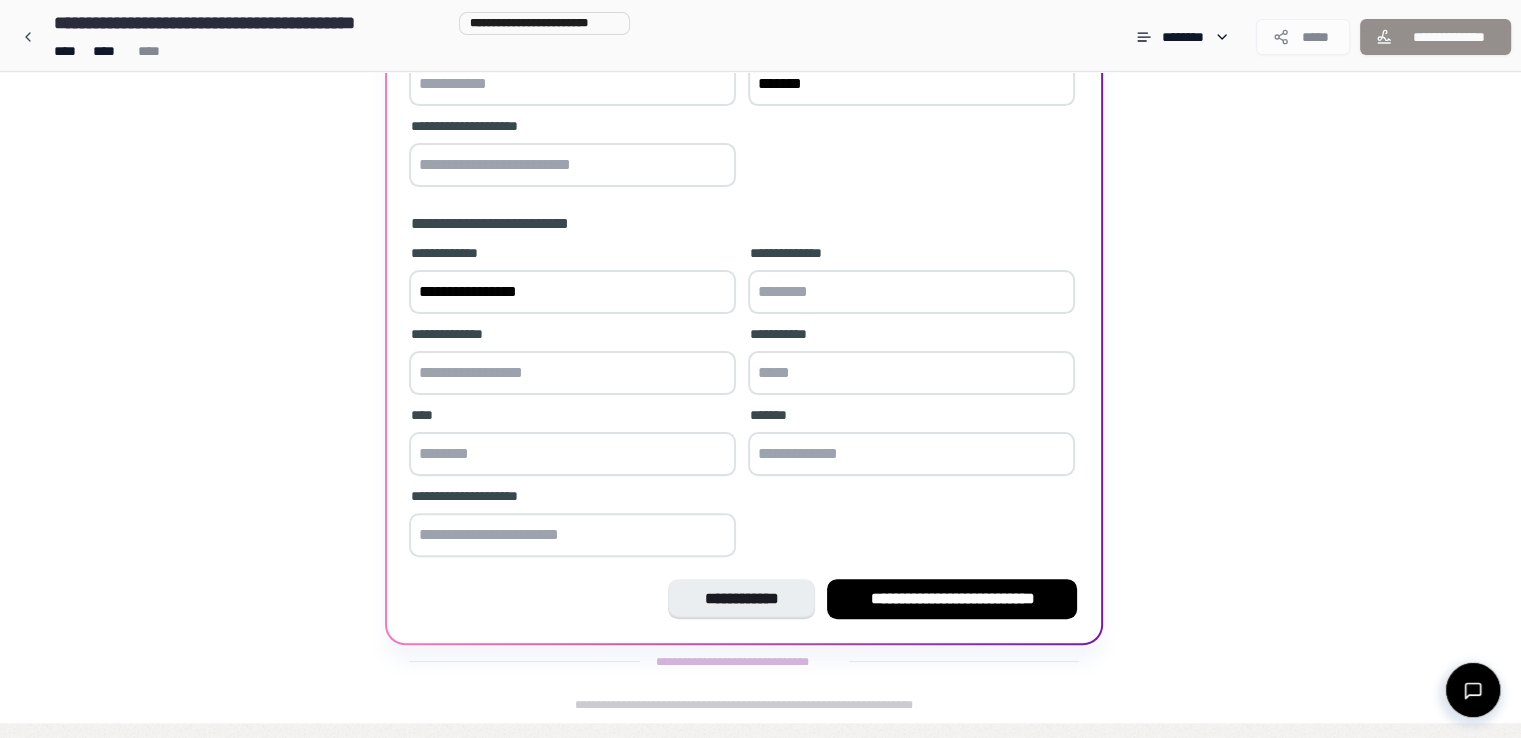 type on "**********" 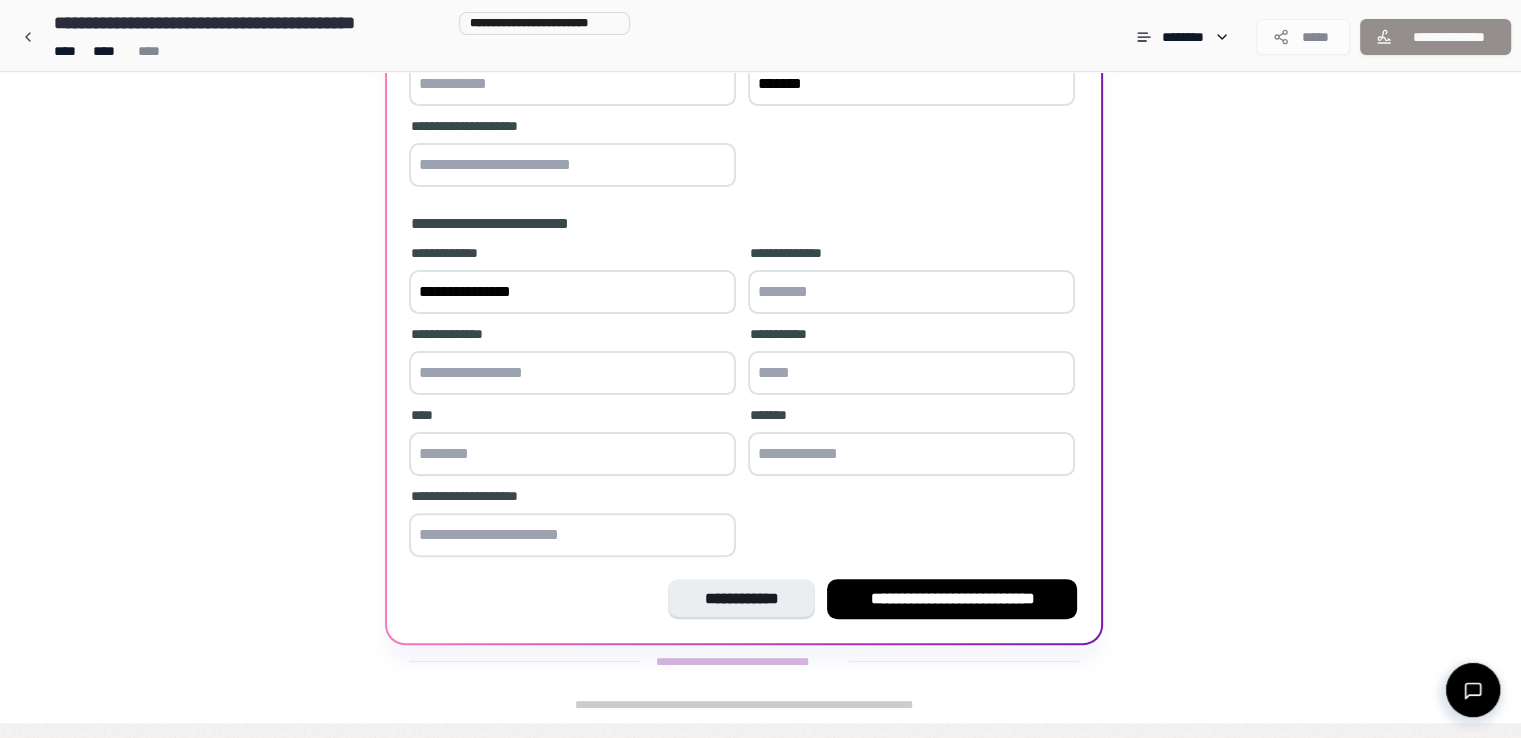 click at bounding box center [911, 454] 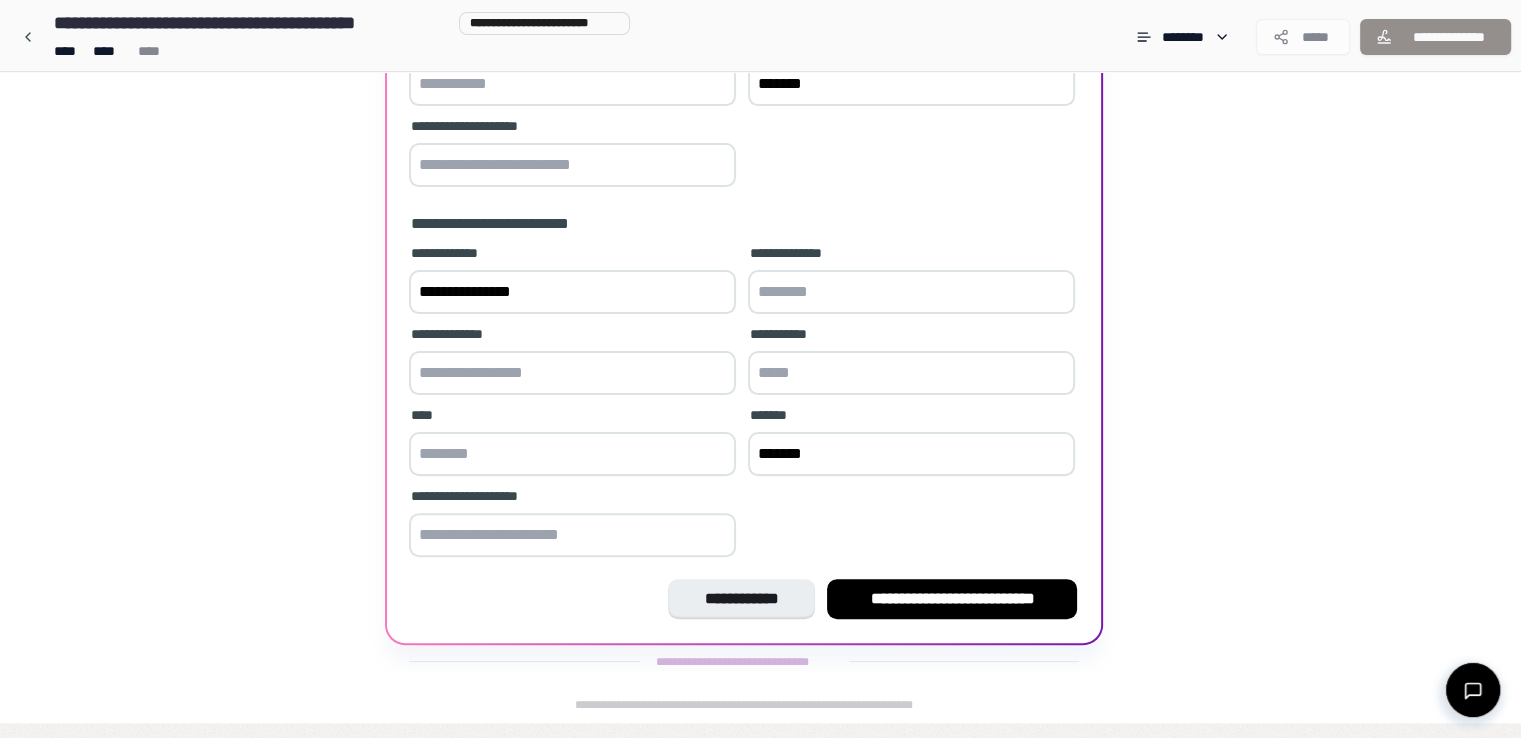 type on "*******" 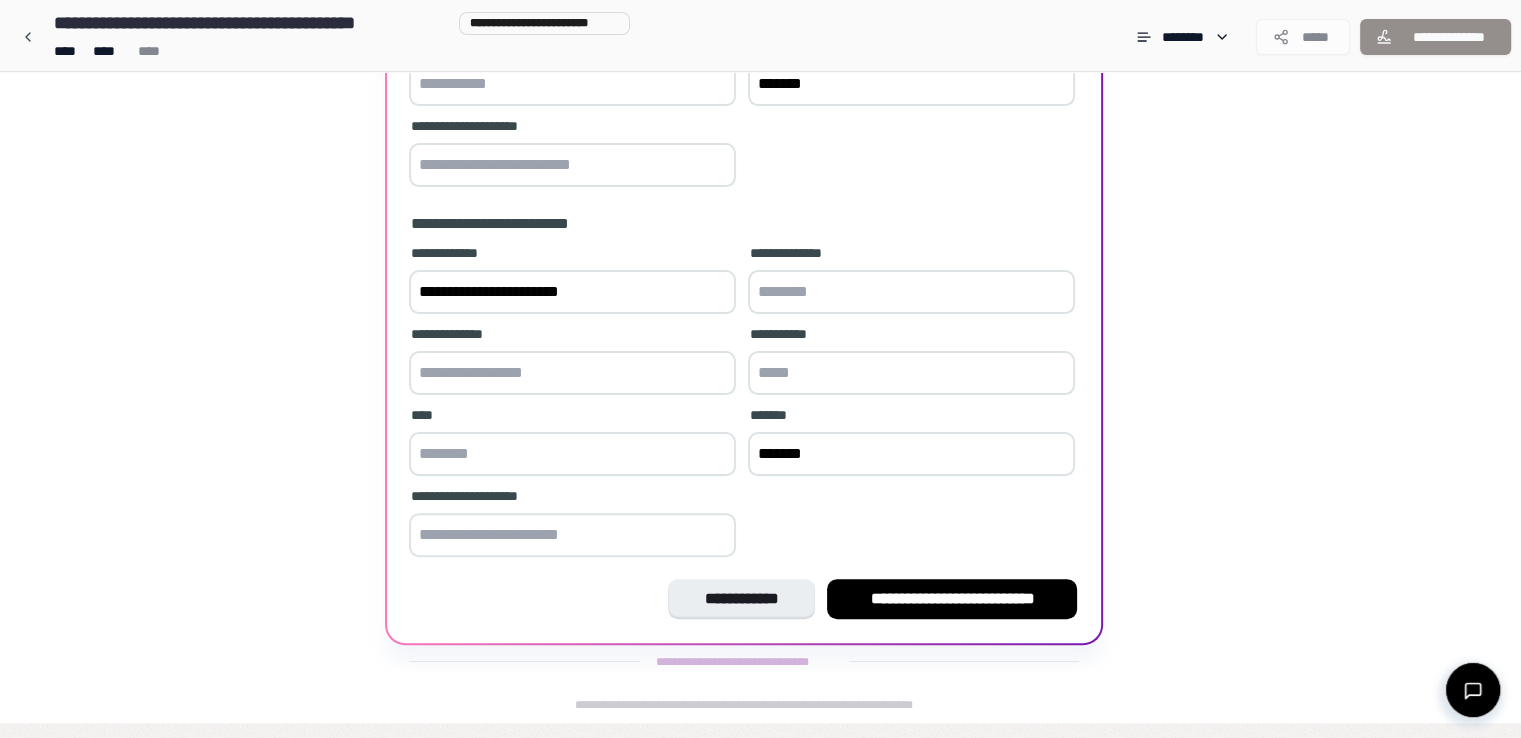 type on "**********" 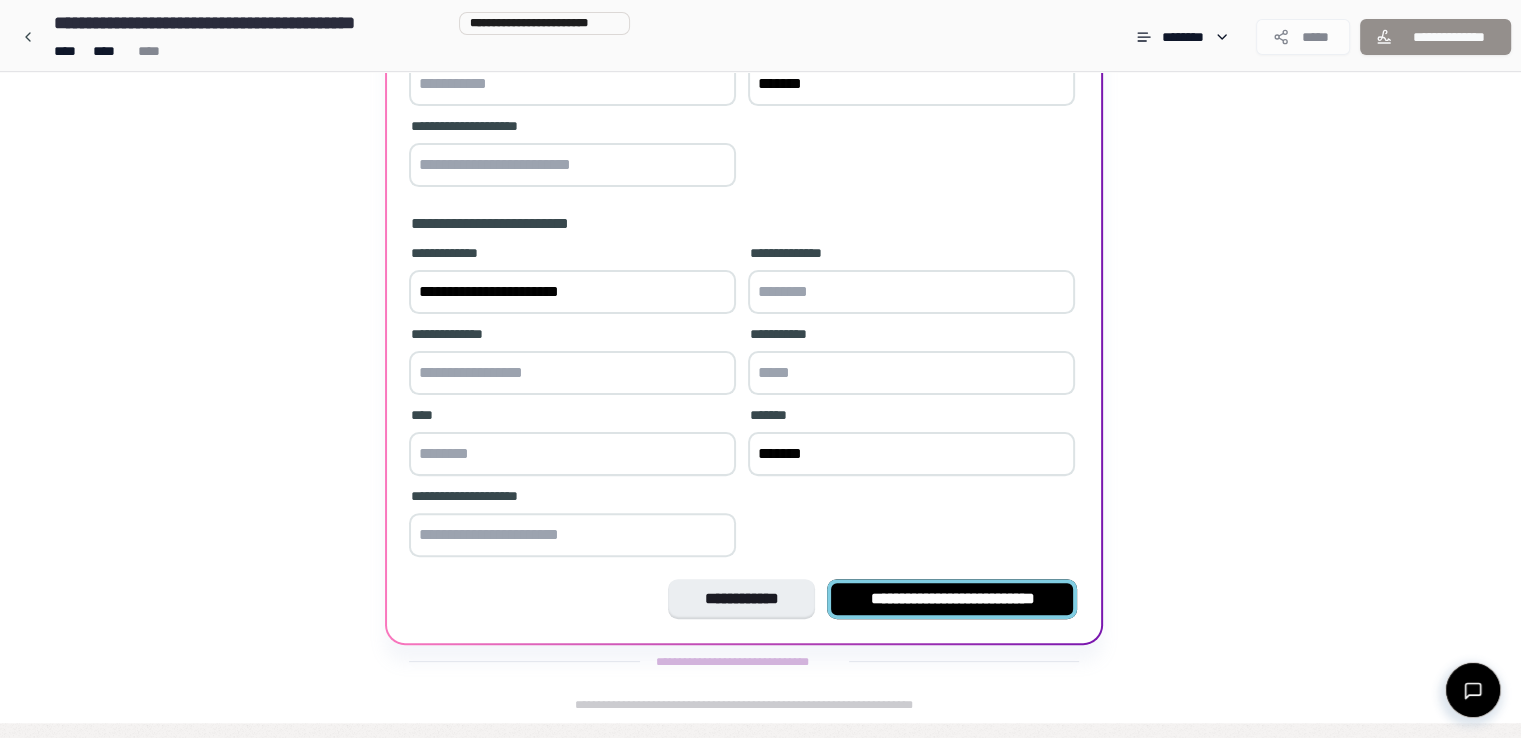 click on "**********" at bounding box center [952, 599] 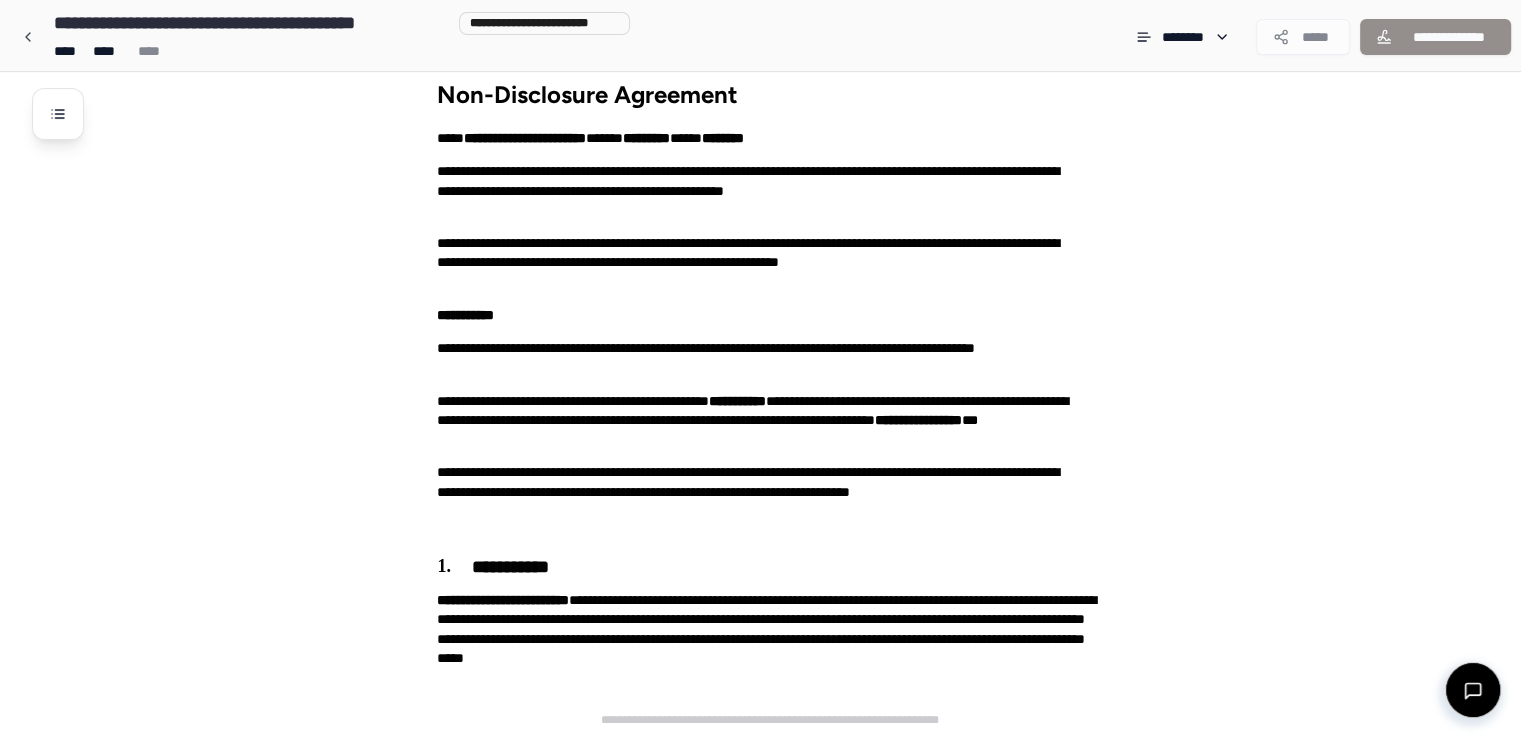 scroll, scrollTop: 144, scrollLeft: 0, axis: vertical 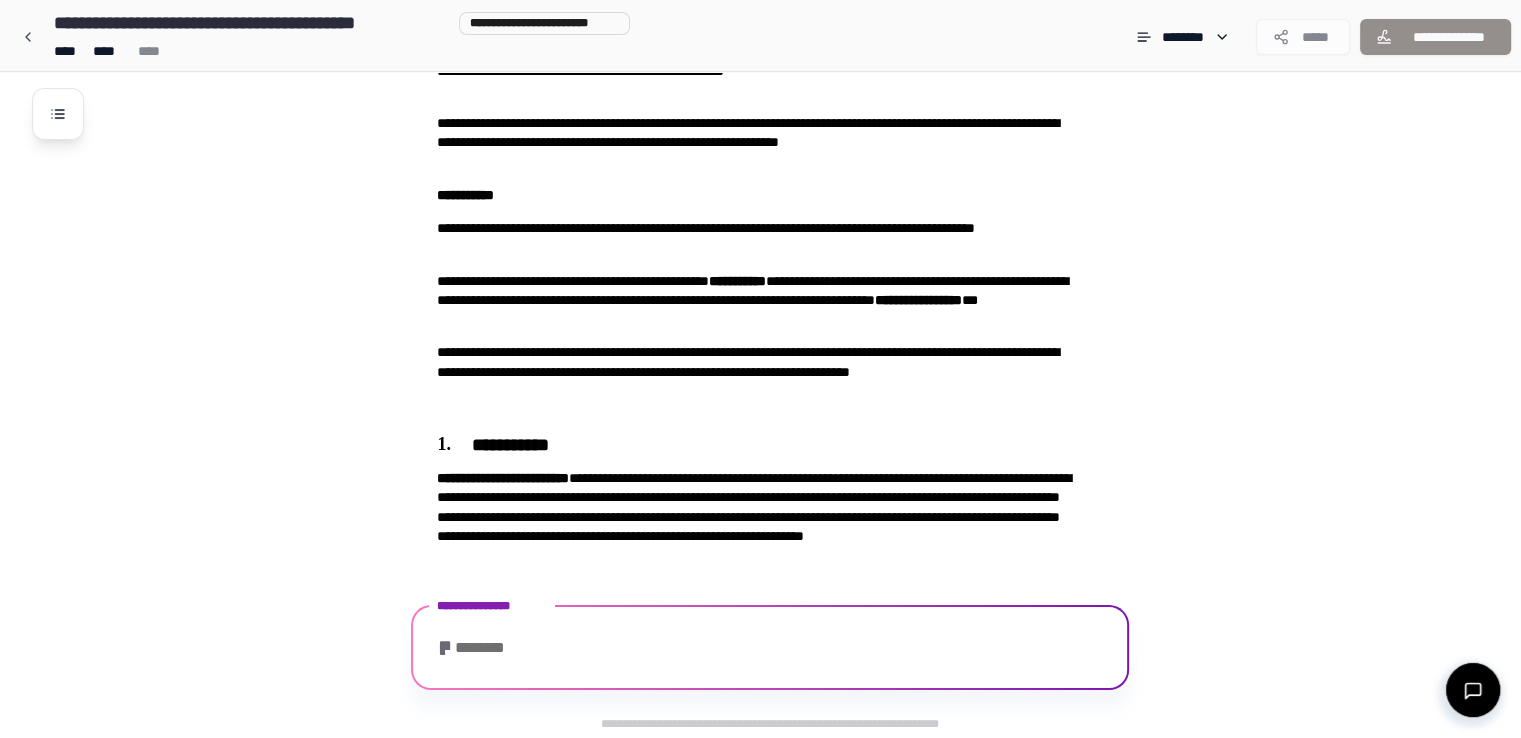 click on "**********" at bounding box center (786, 335) 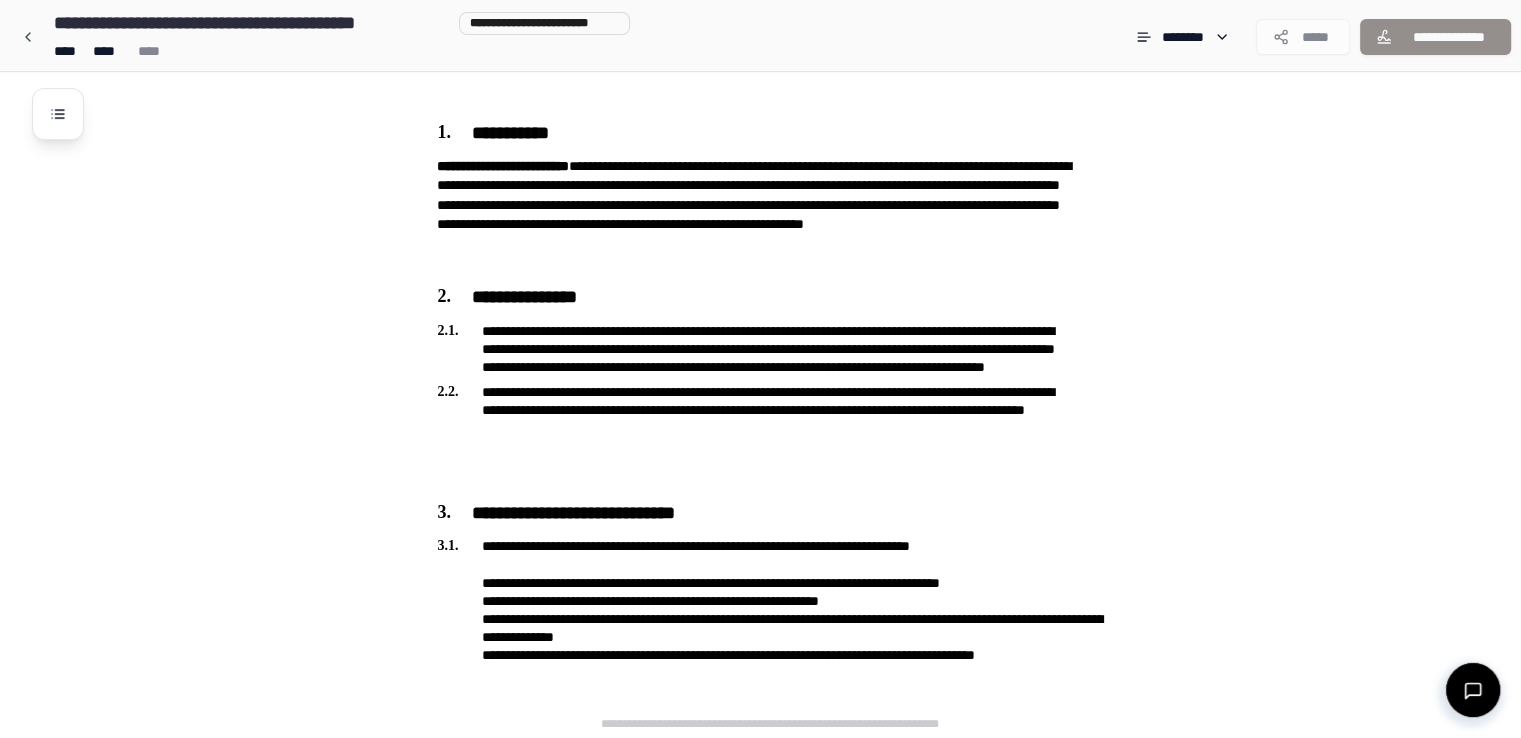 scroll, scrollTop: 576, scrollLeft: 0, axis: vertical 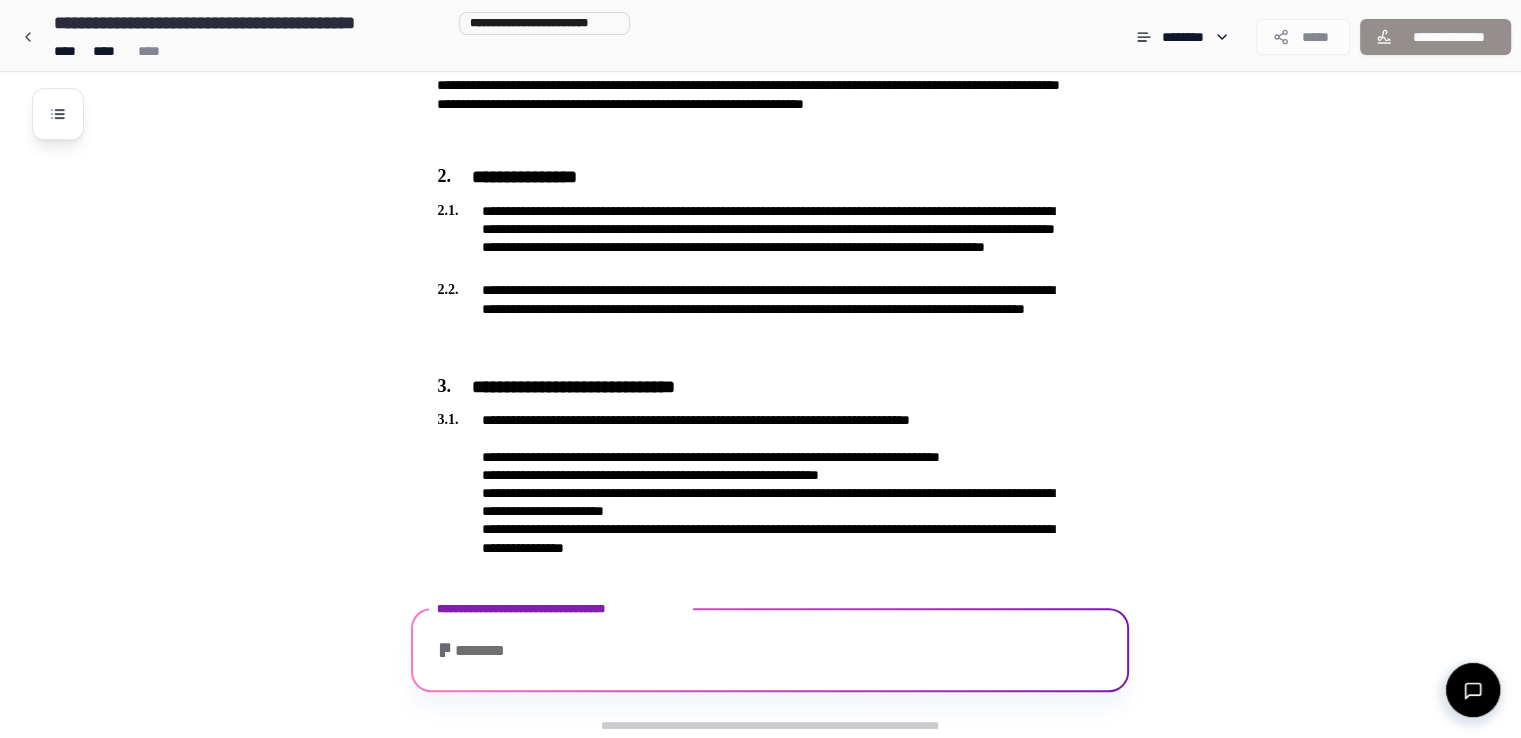 click on "**********" at bounding box center [786, 120] 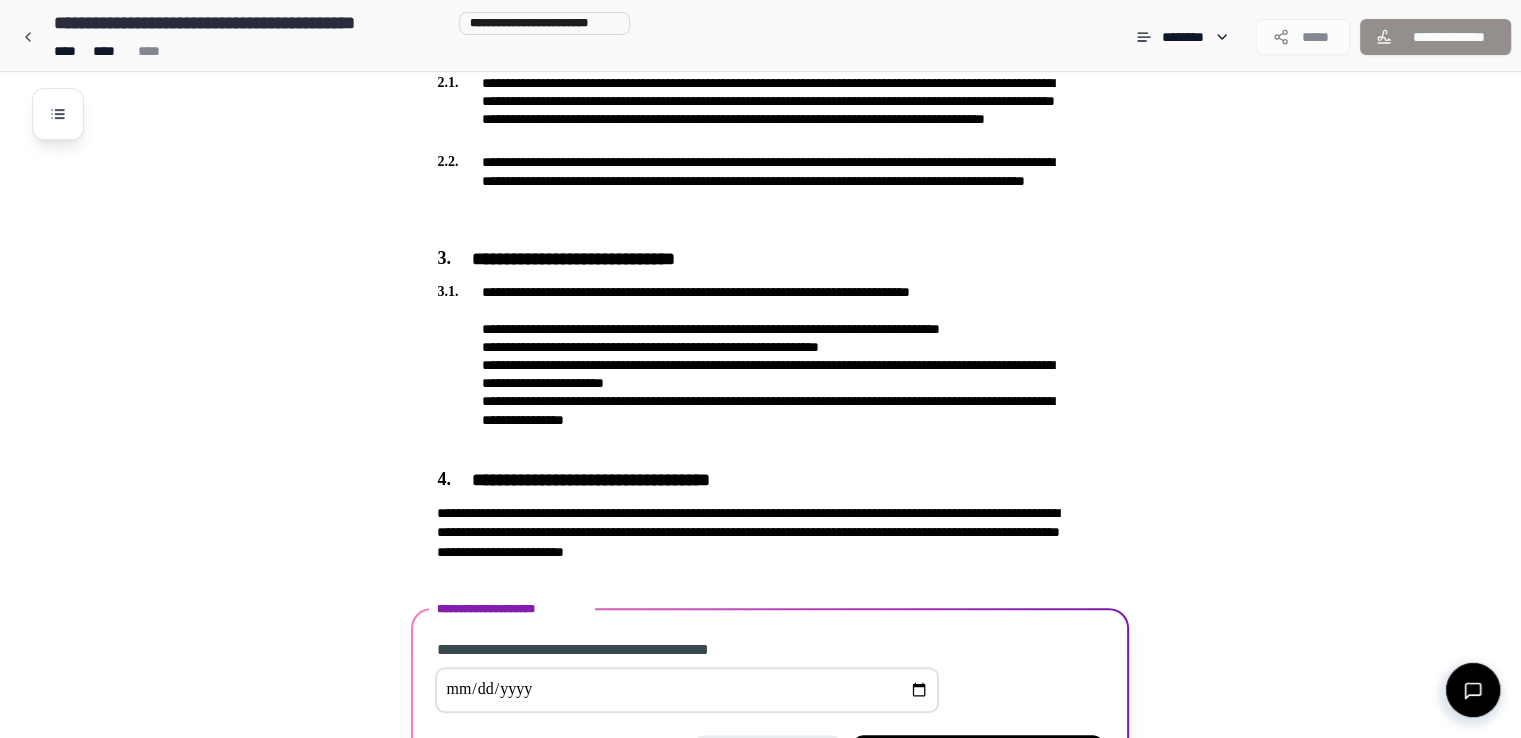 scroll, scrollTop: 840, scrollLeft: 0, axis: vertical 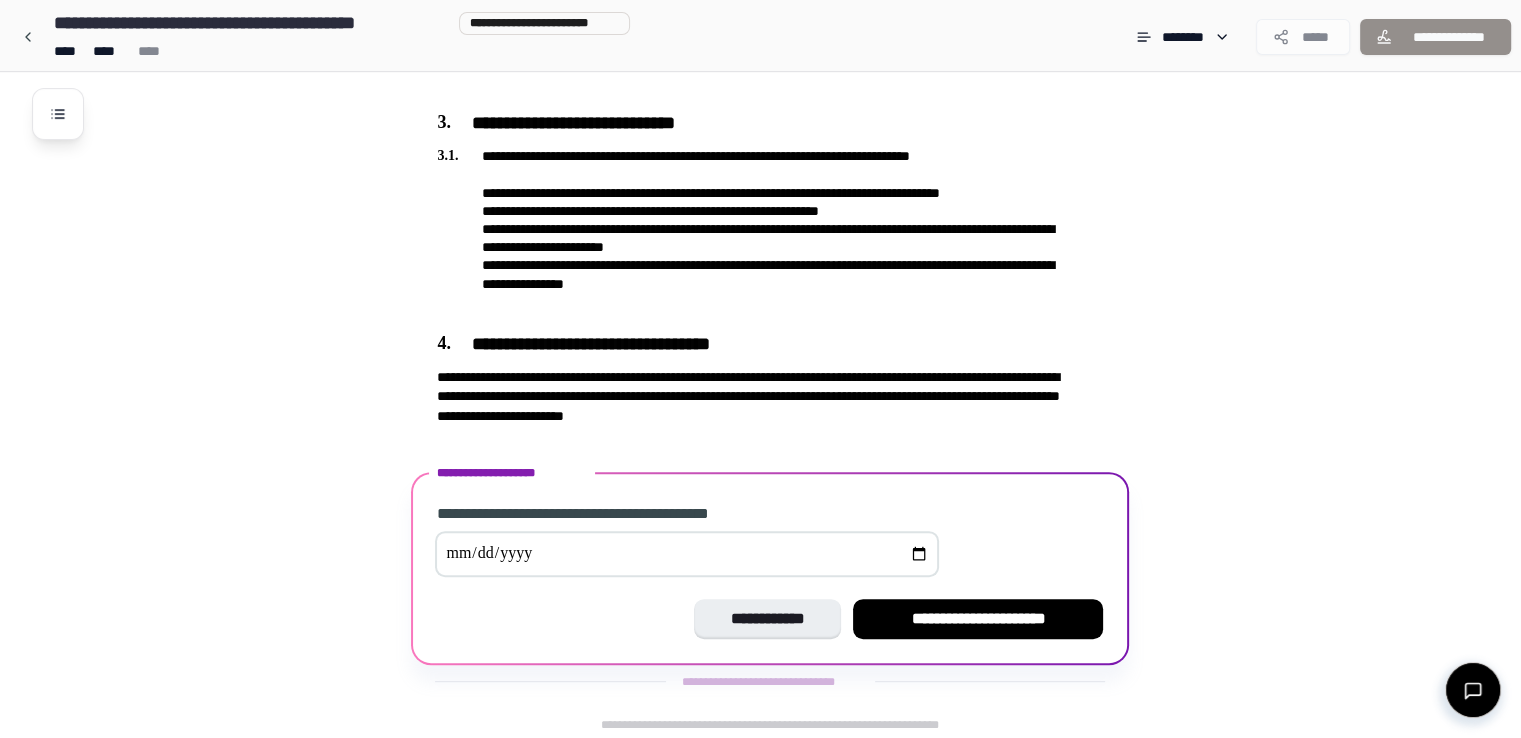 click at bounding box center [687, 554] 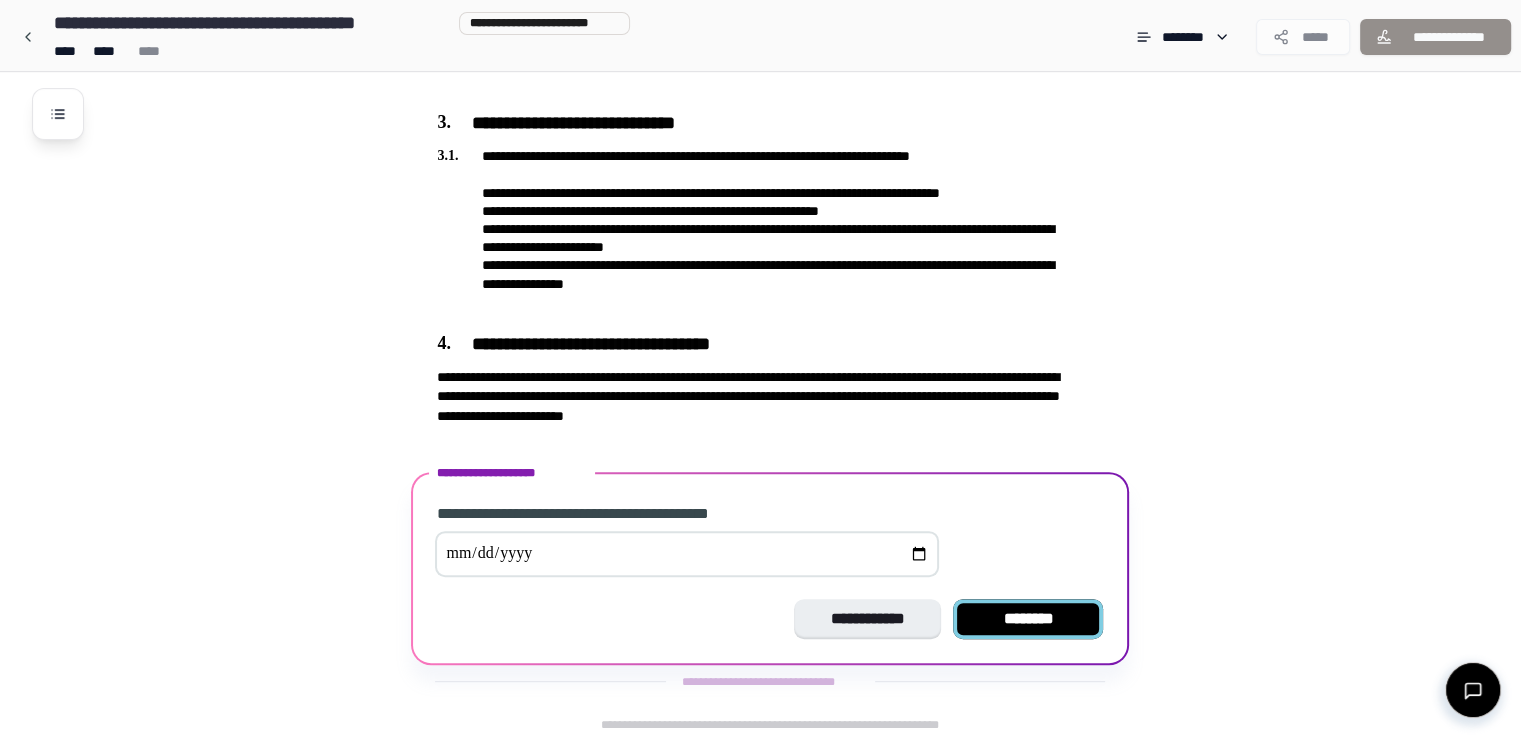 click on "********" at bounding box center [1028, 619] 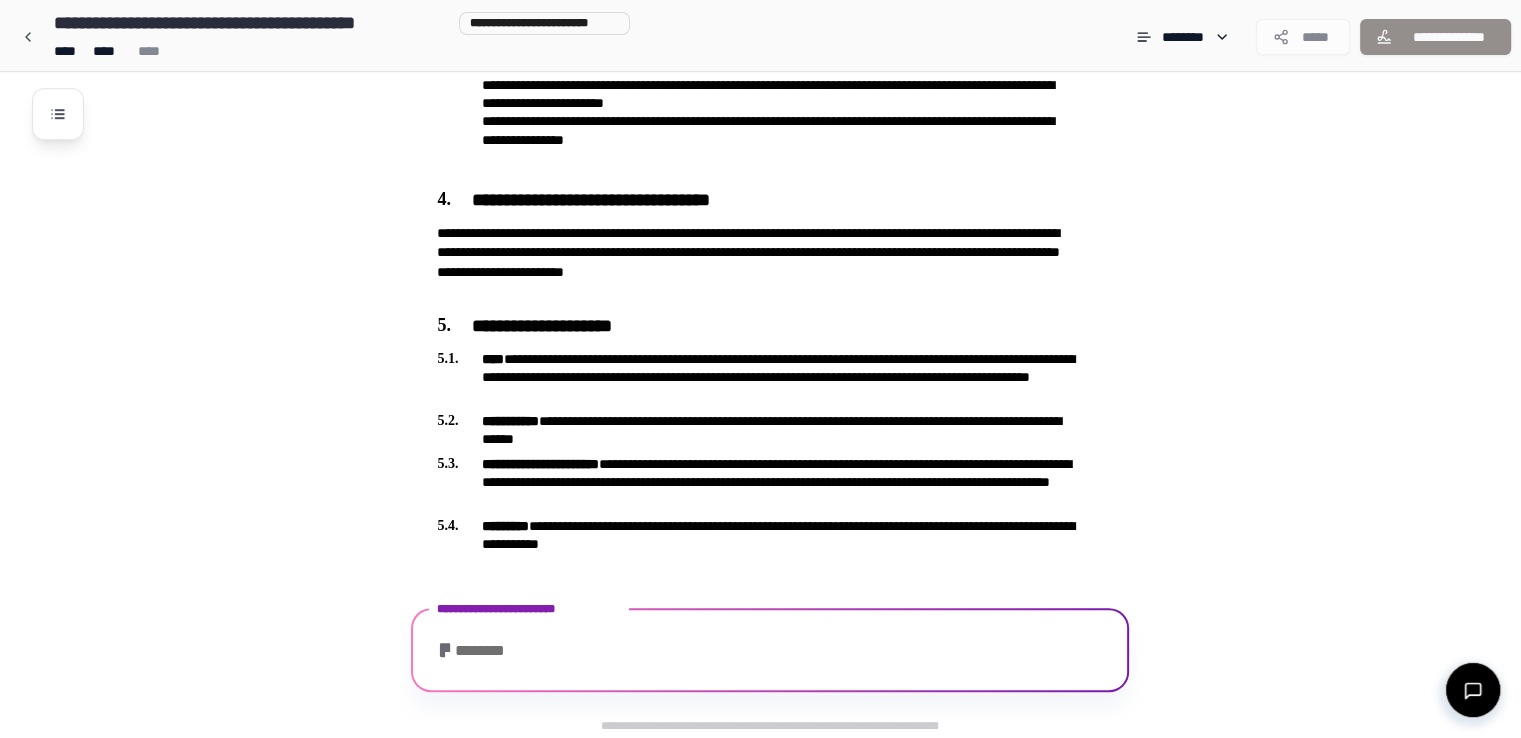 scroll, scrollTop: 1123, scrollLeft: 0, axis: vertical 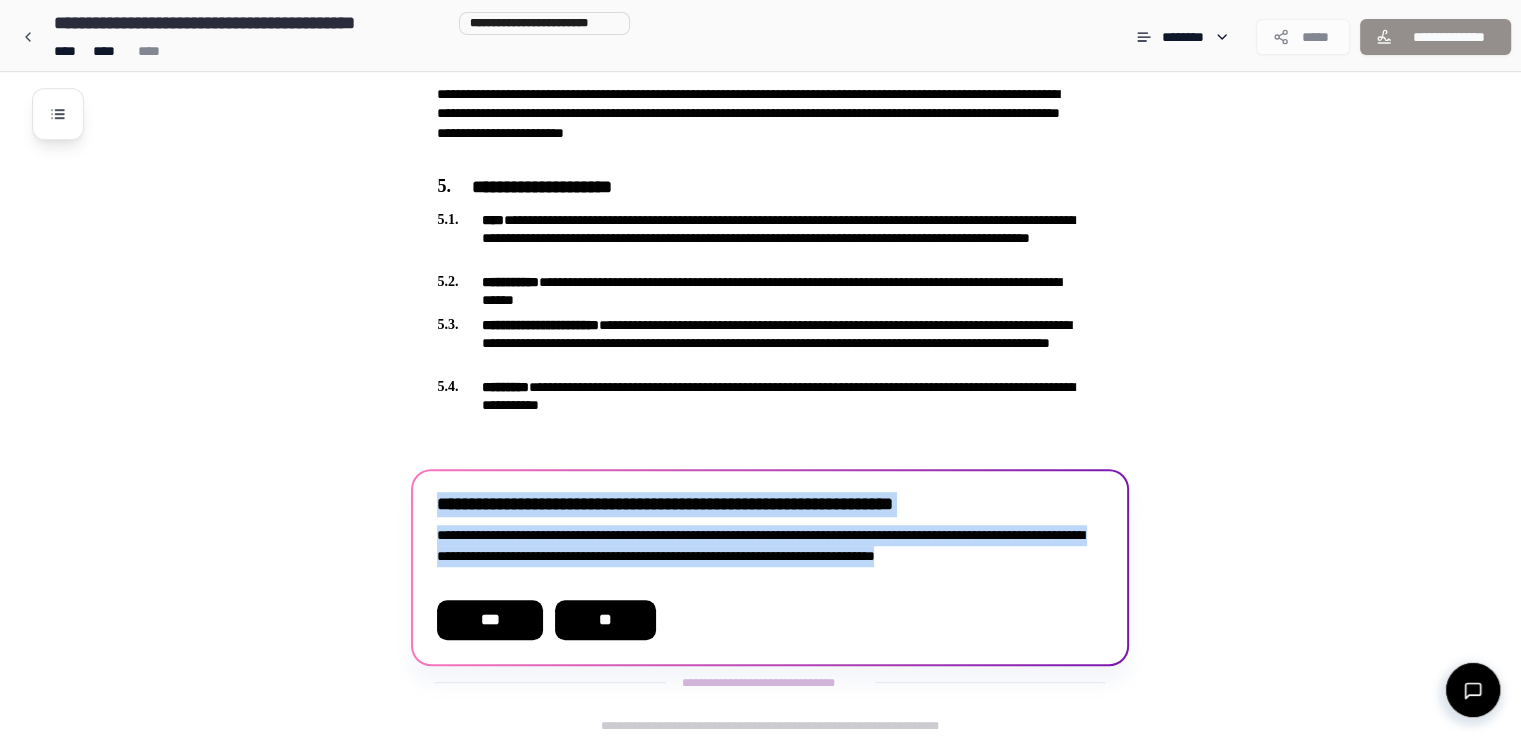 drag, startPoint x: 437, startPoint y: 500, endPoint x: 539, endPoint y: 573, distance: 125.43126 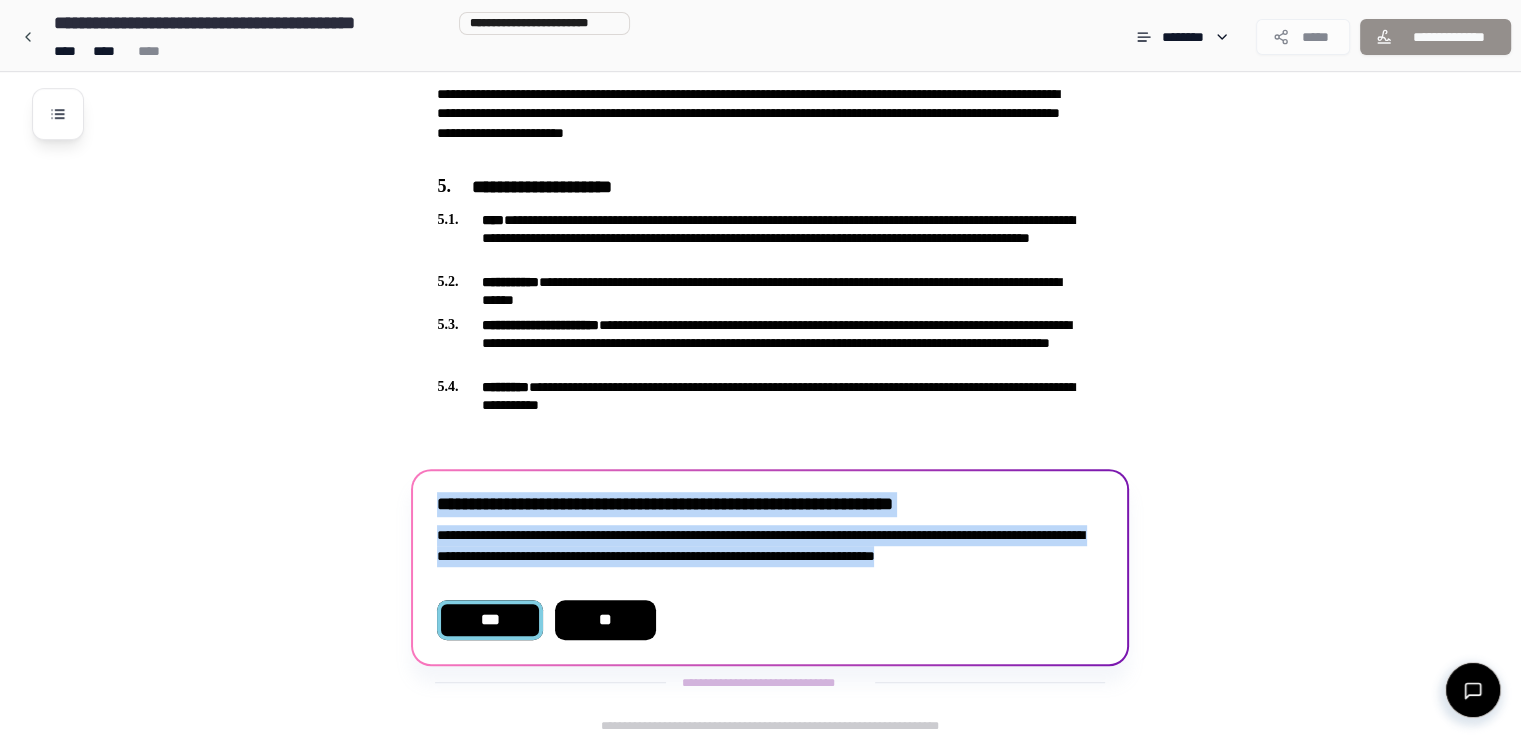click on "***" at bounding box center [489, 620] 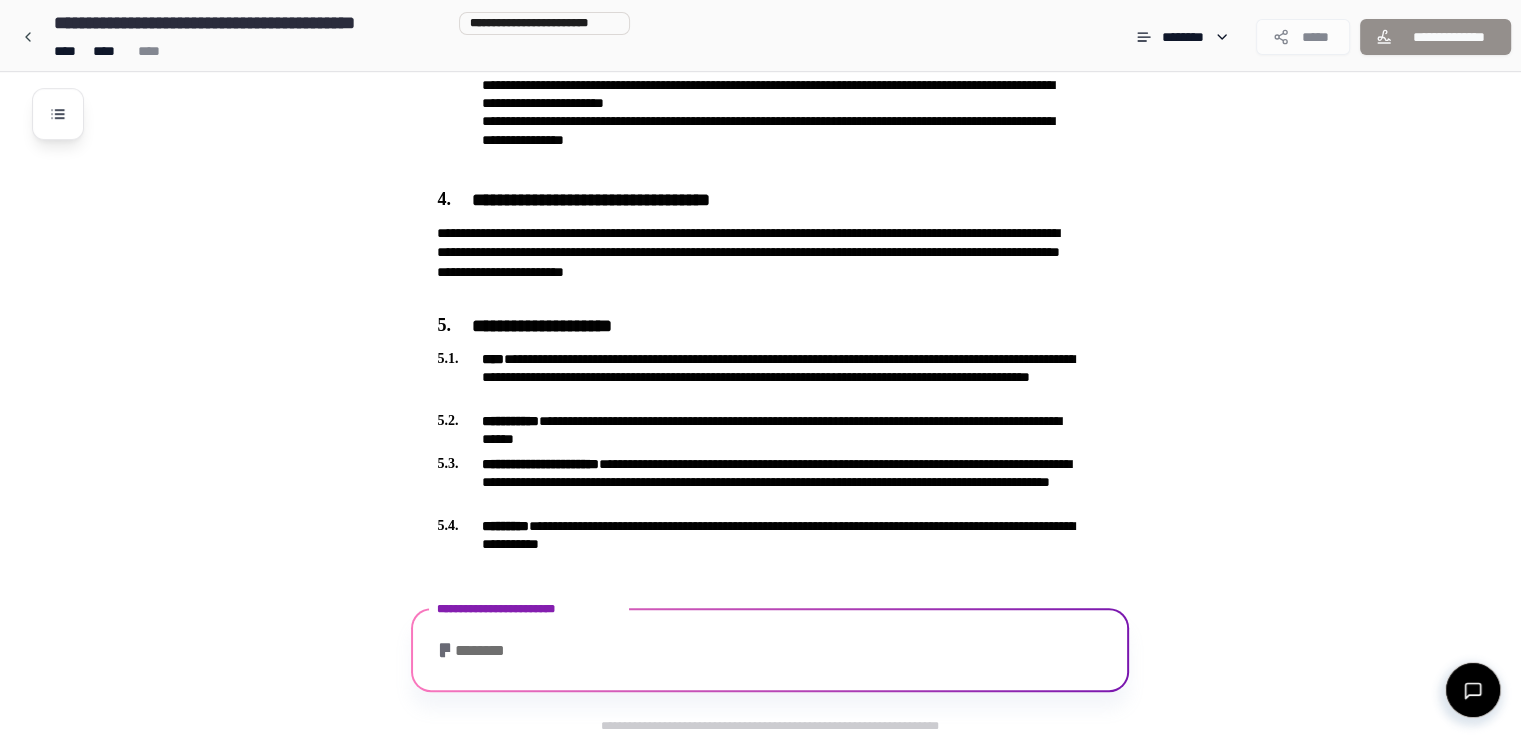 scroll, scrollTop: 1304, scrollLeft: 0, axis: vertical 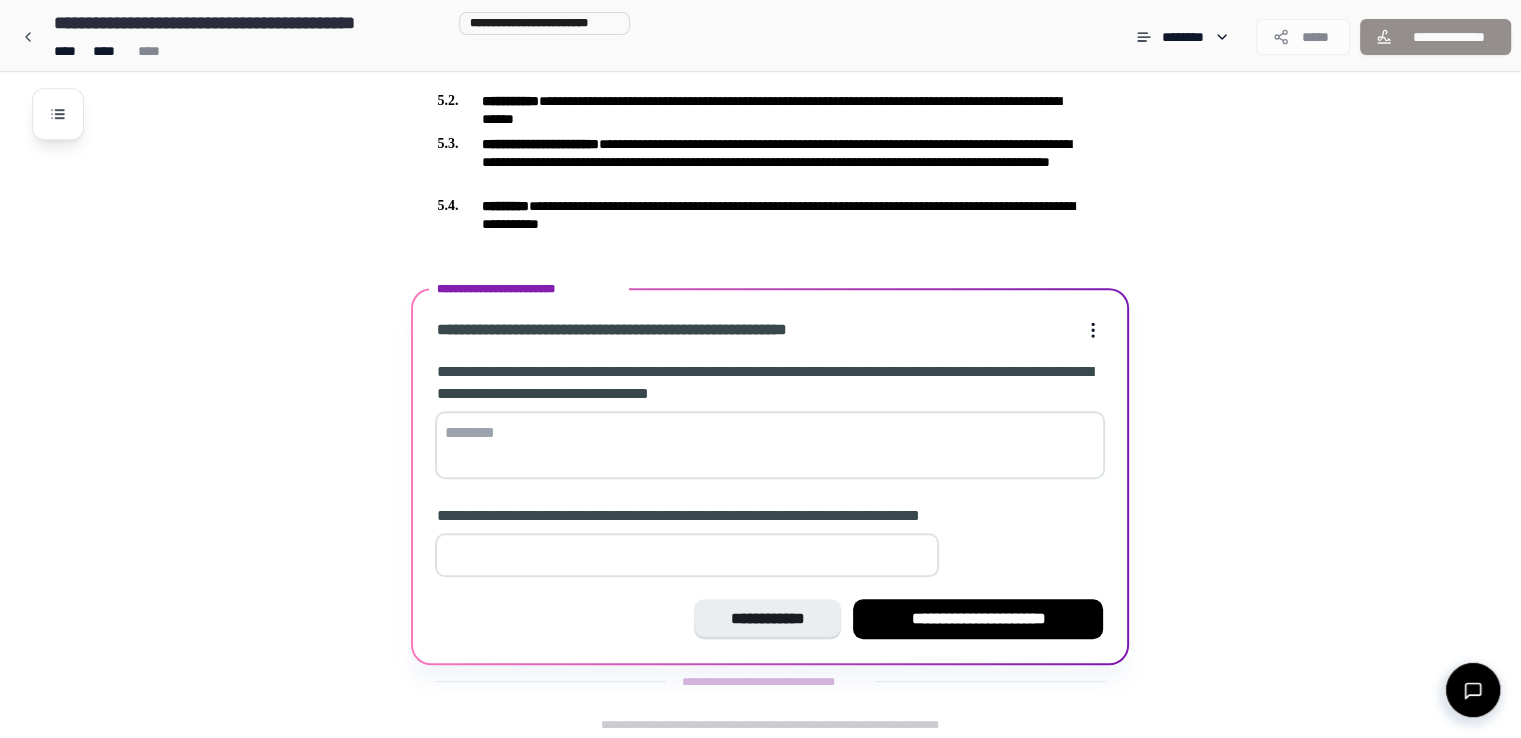 click on "**********" at bounding box center (786, -245) 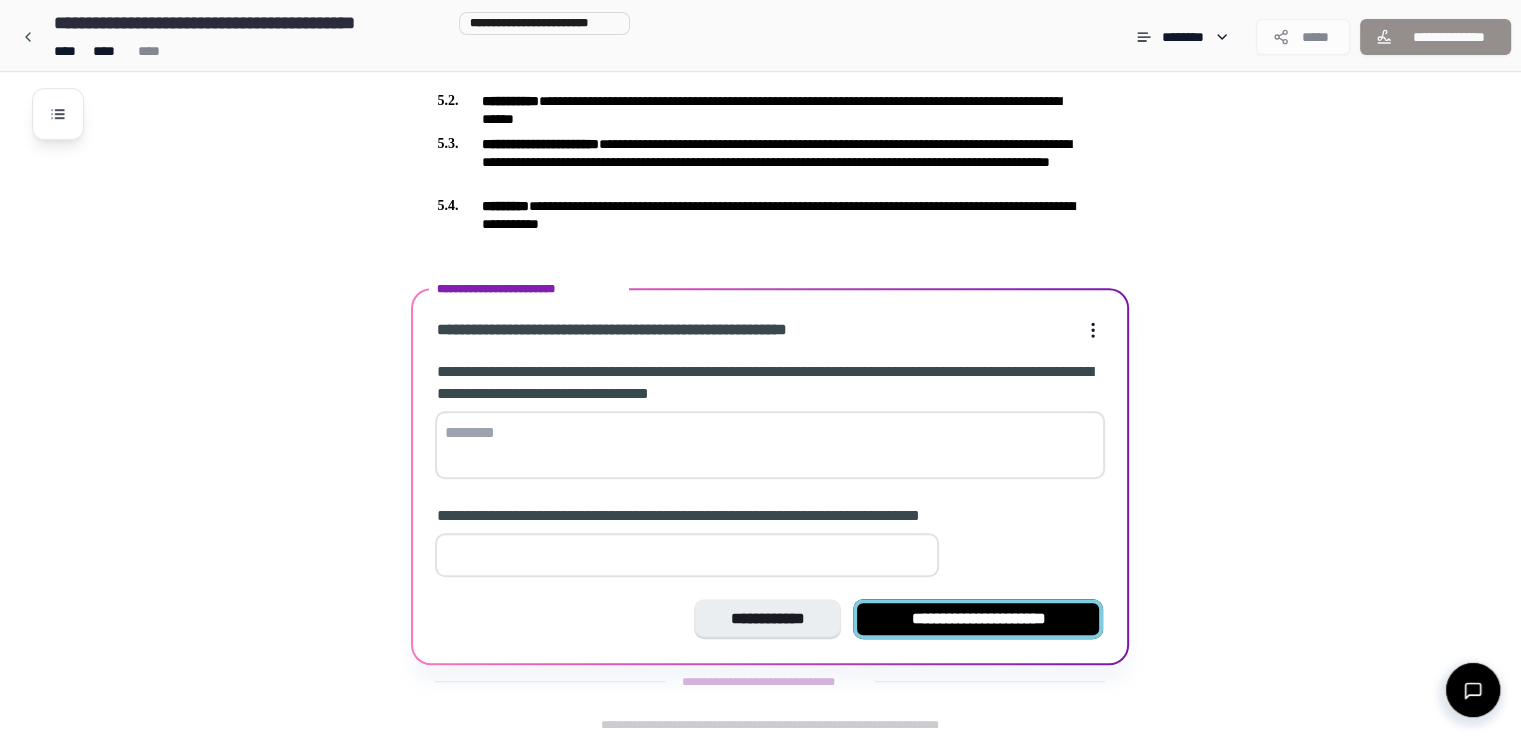 click on "**********" at bounding box center [978, 619] 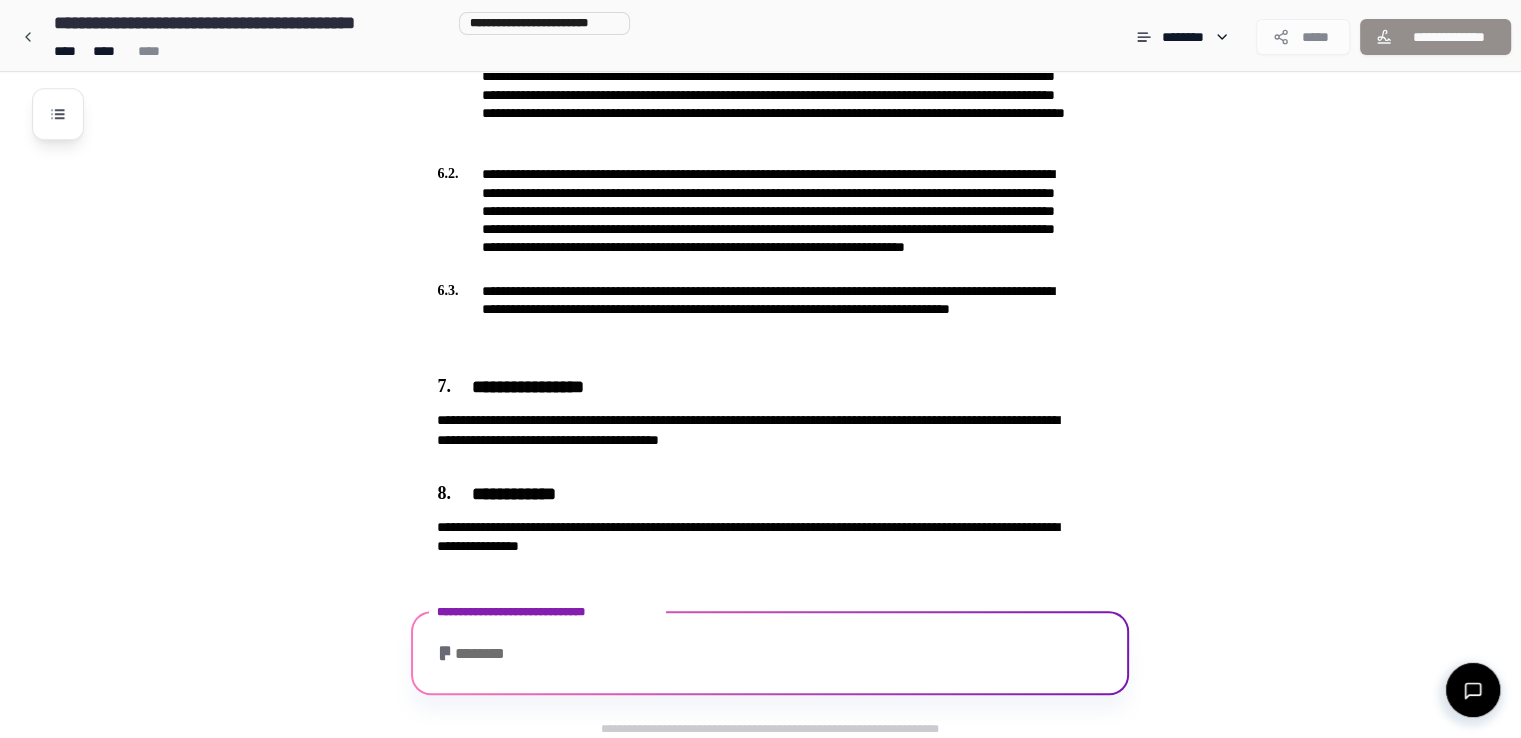 scroll, scrollTop: 1726, scrollLeft: 0, axis: vertical 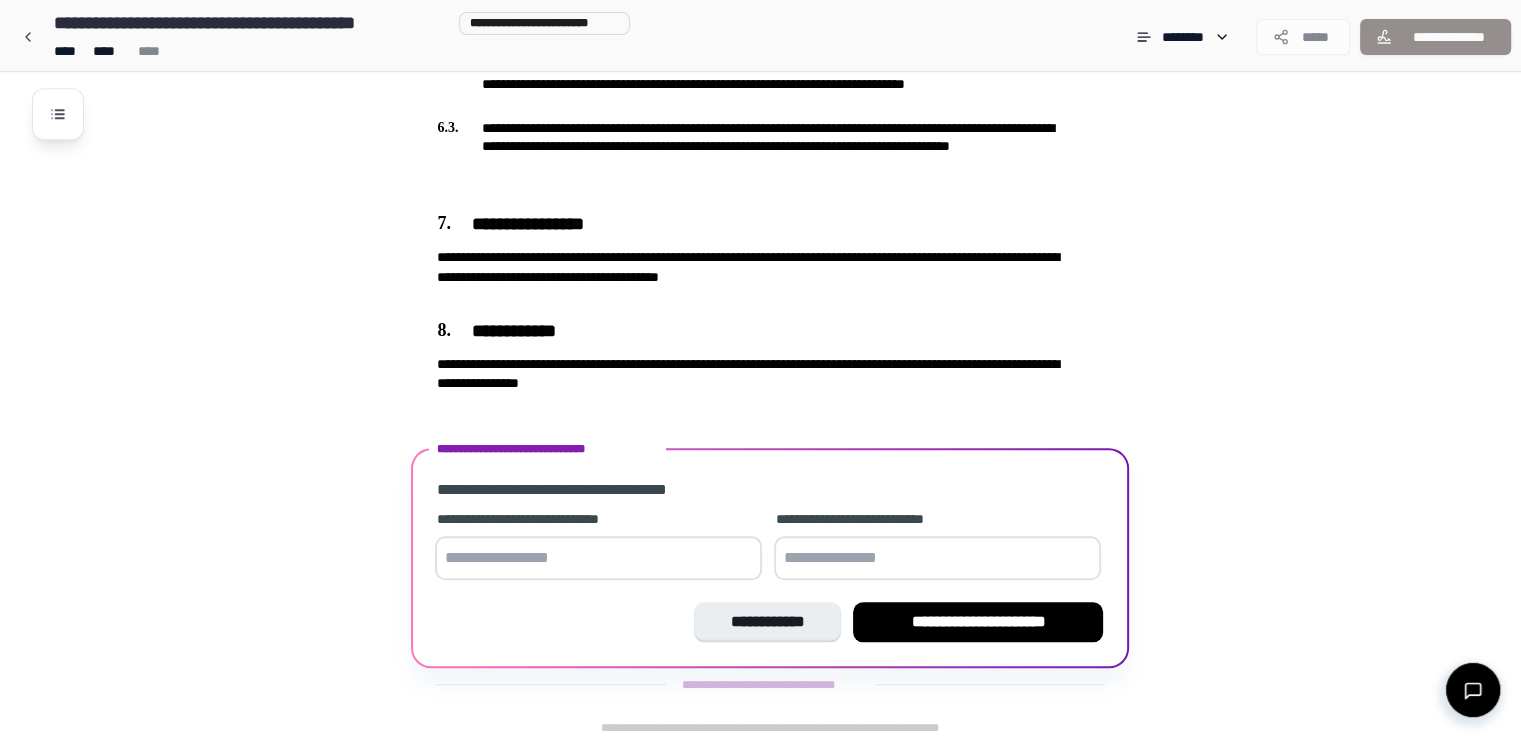click on "**********" at bounding box center (786, -454) 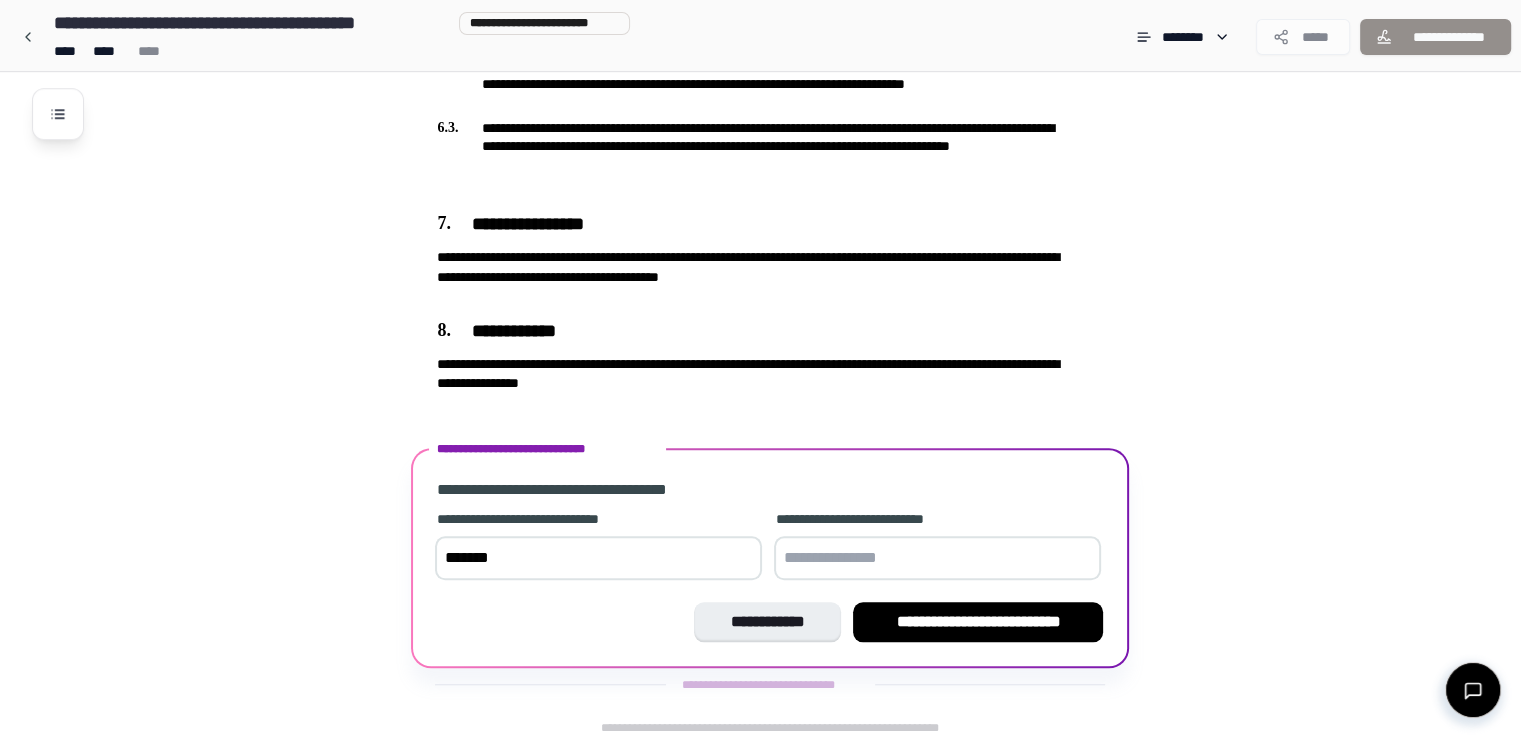 type on "*******" 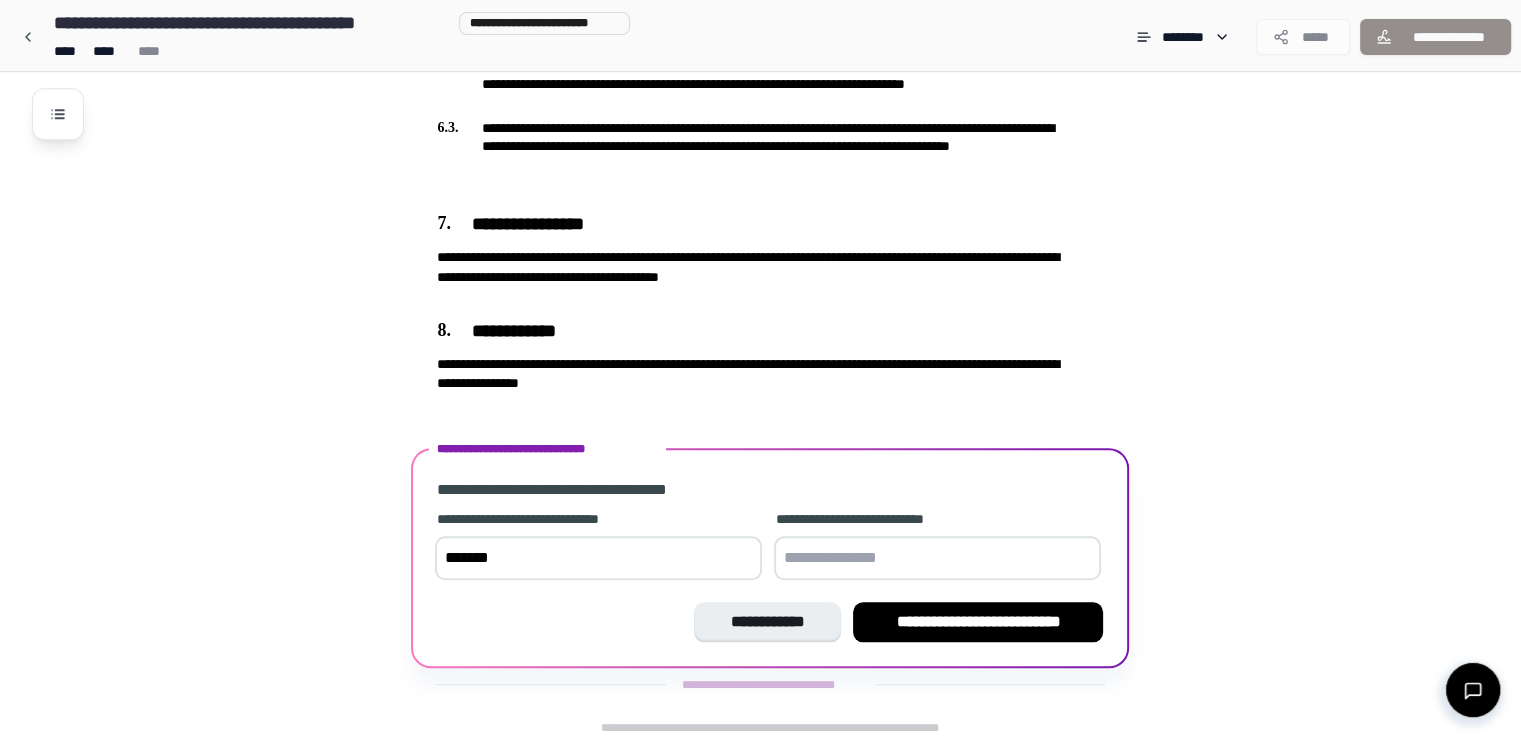 paste on "*******" 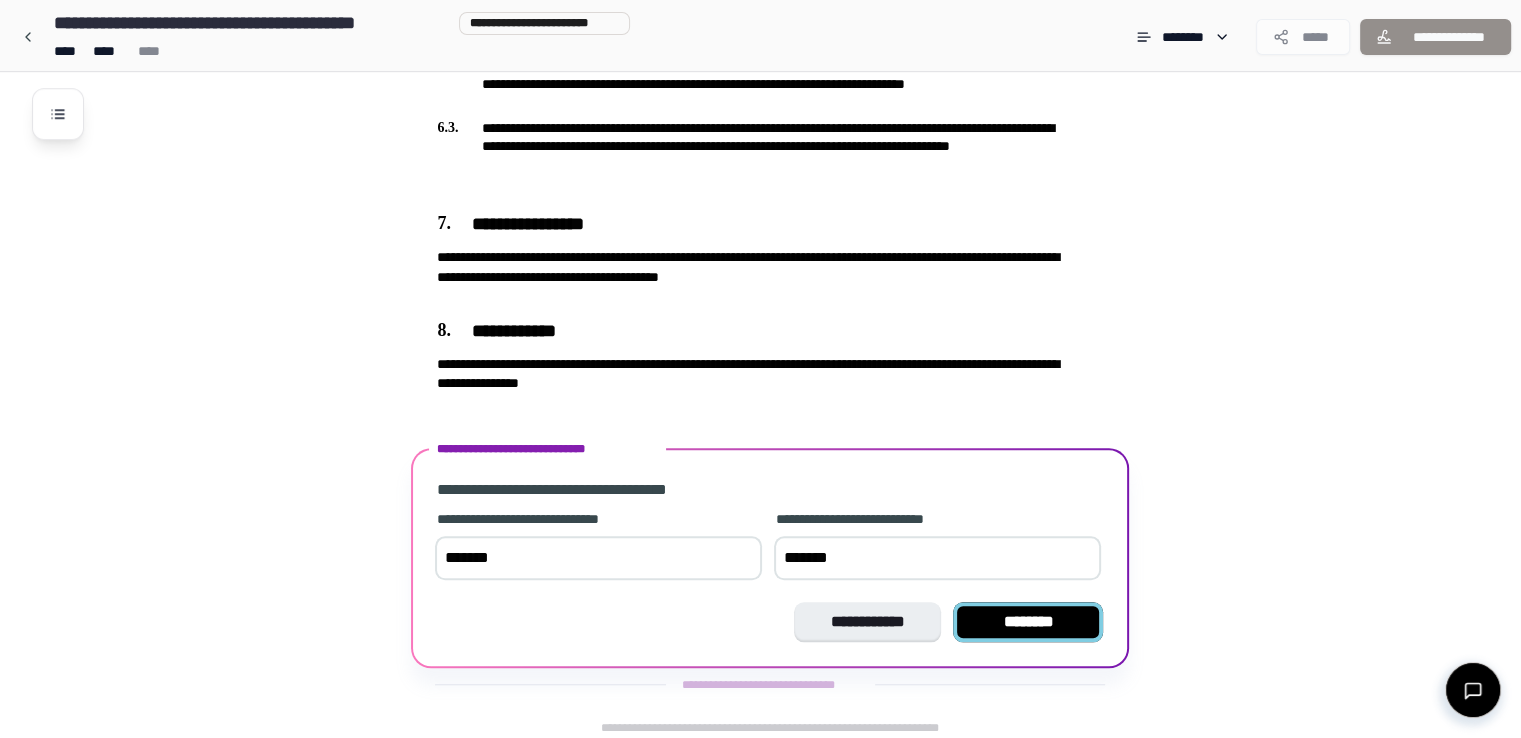 type on "*******" 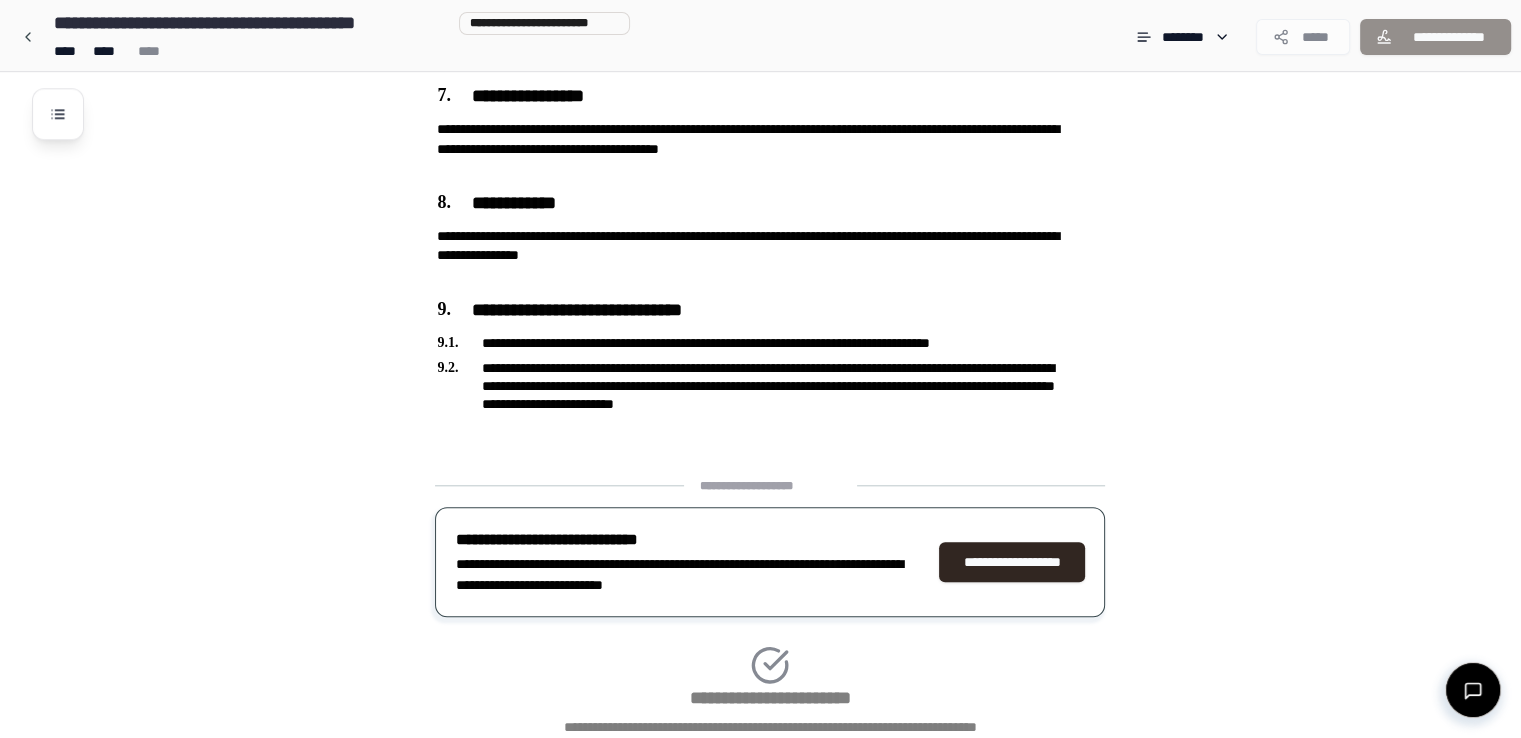 scroll, scrollTop: 1988, scrollLeft: 0, axis: vertical 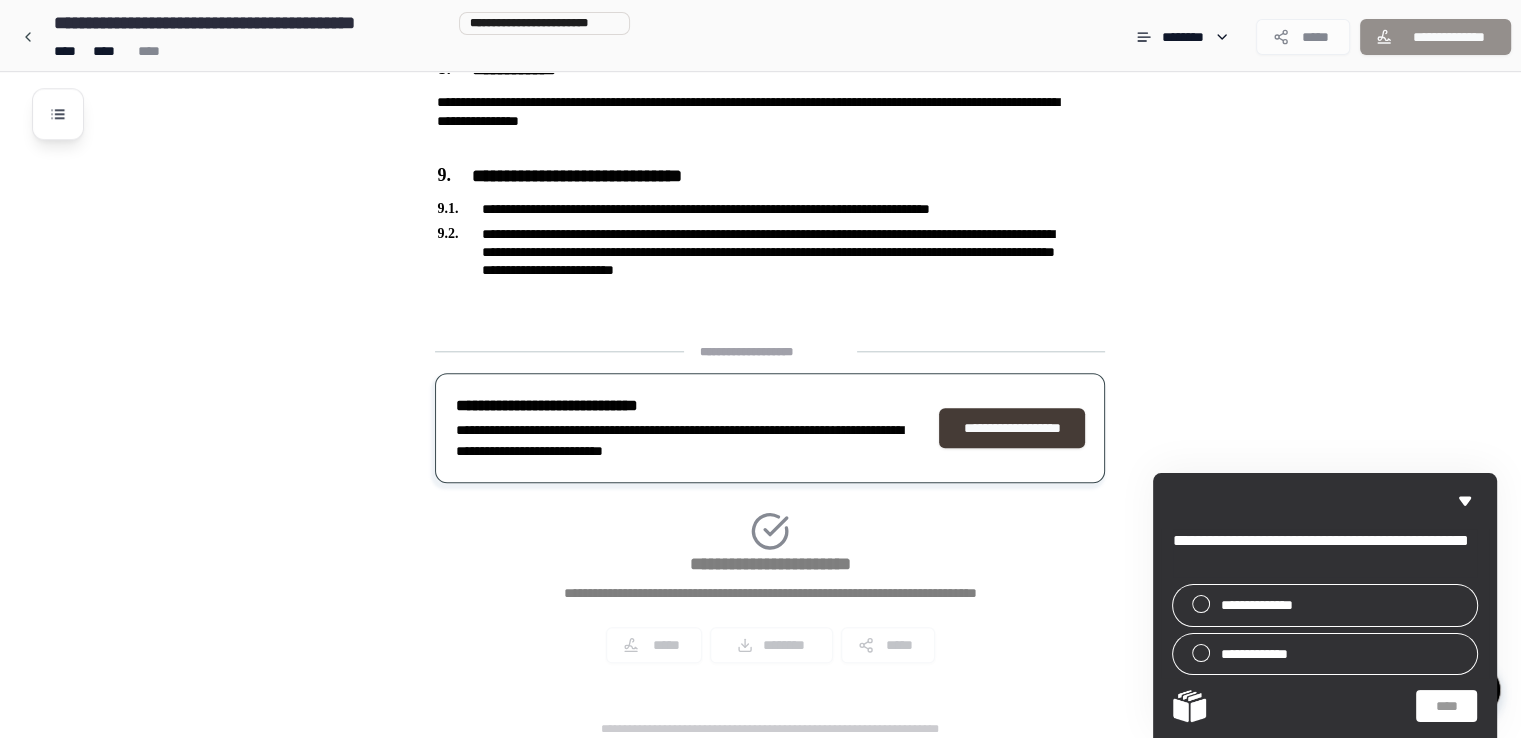 click on "**********" at bounding box center (1012, 428) 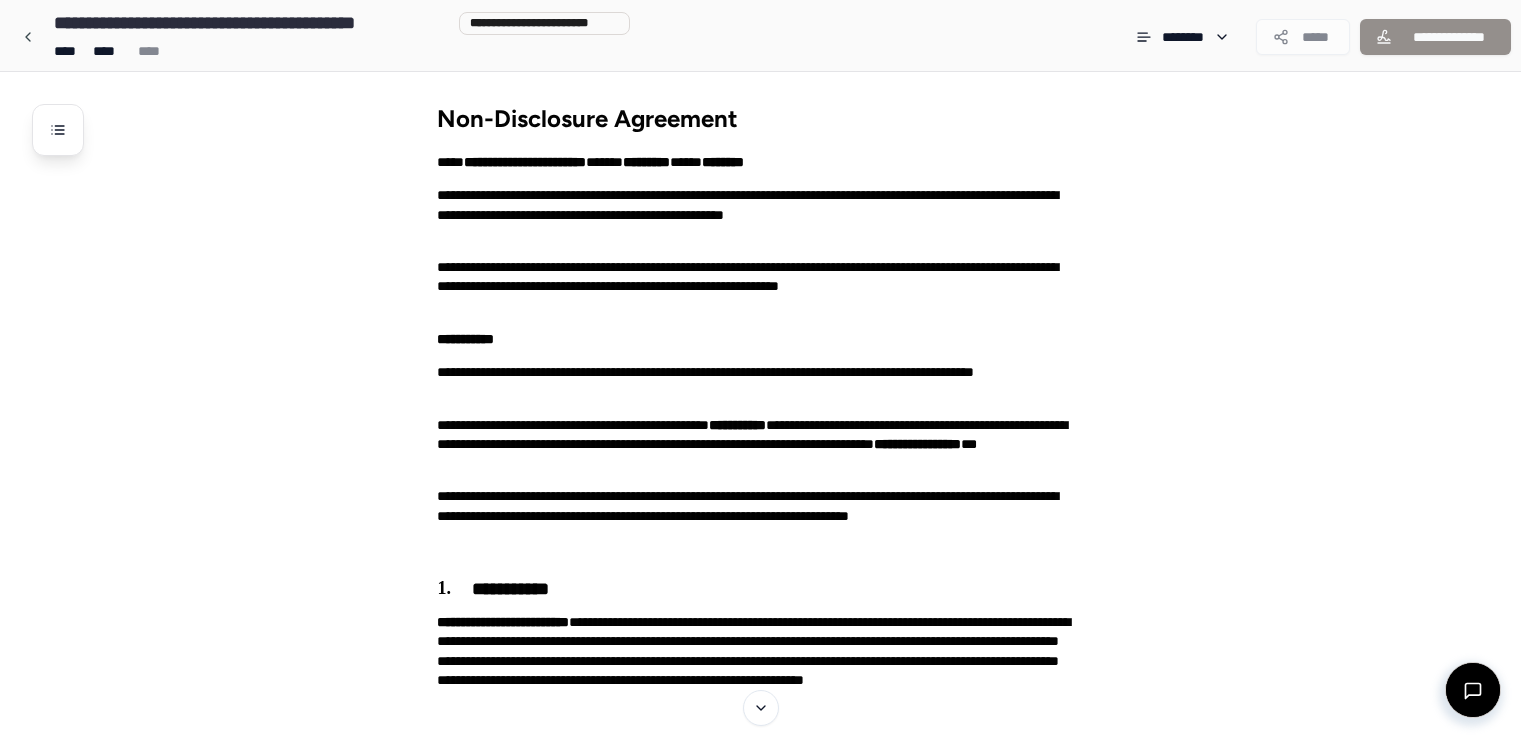 scroll, scrollTop: 0, scrollLeft: 0, axis: both 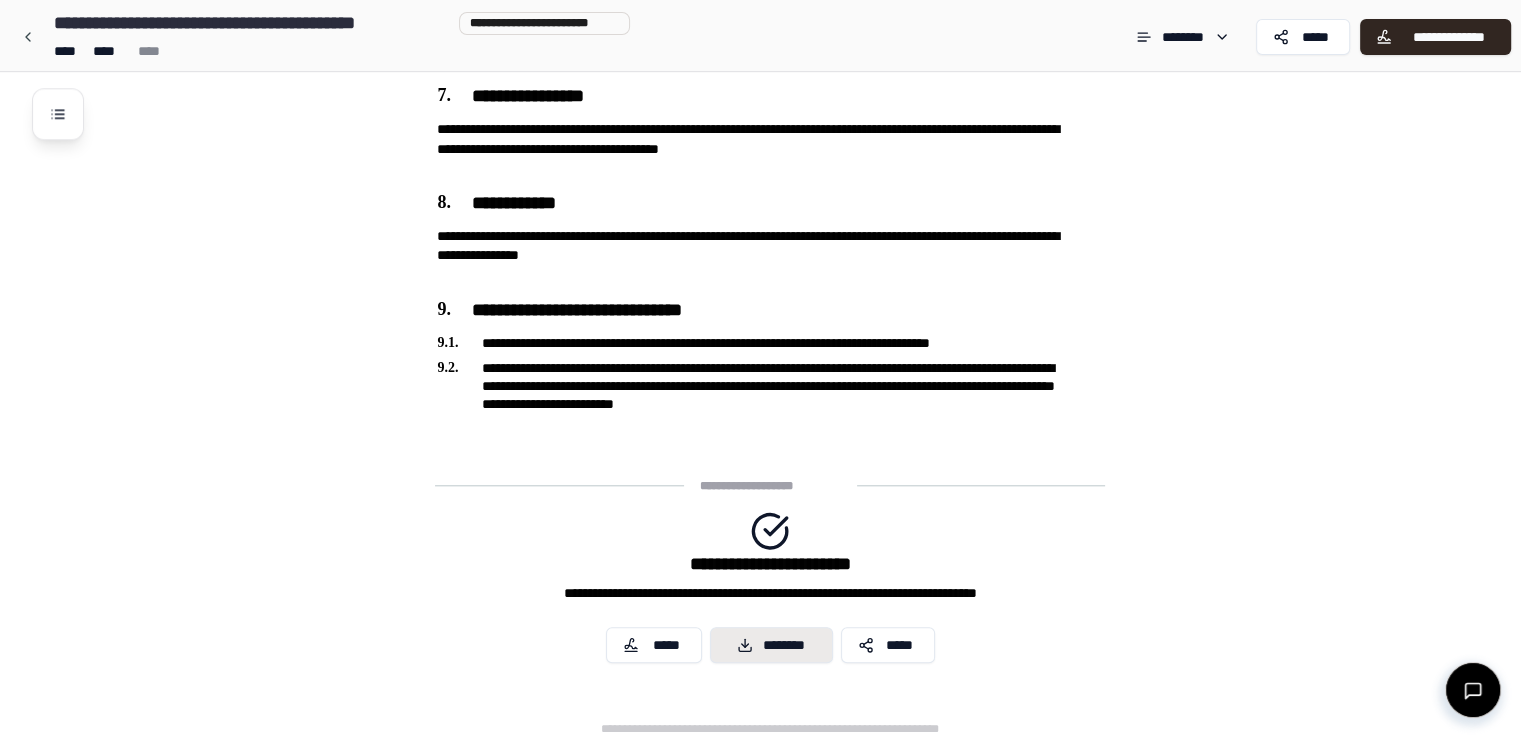 click on "********" at bounding box center [771, 645] 